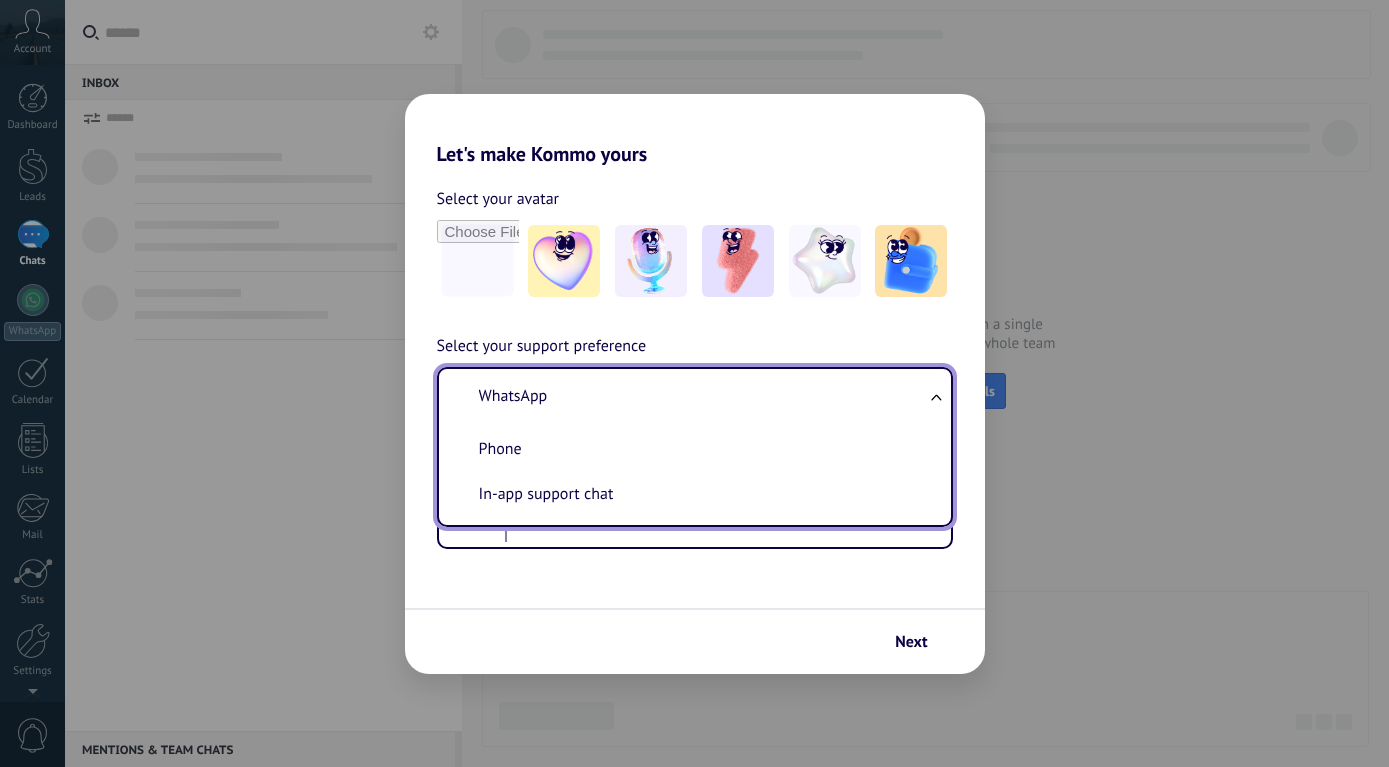 click on "In-app support chat" at bounding box center [546, 494] 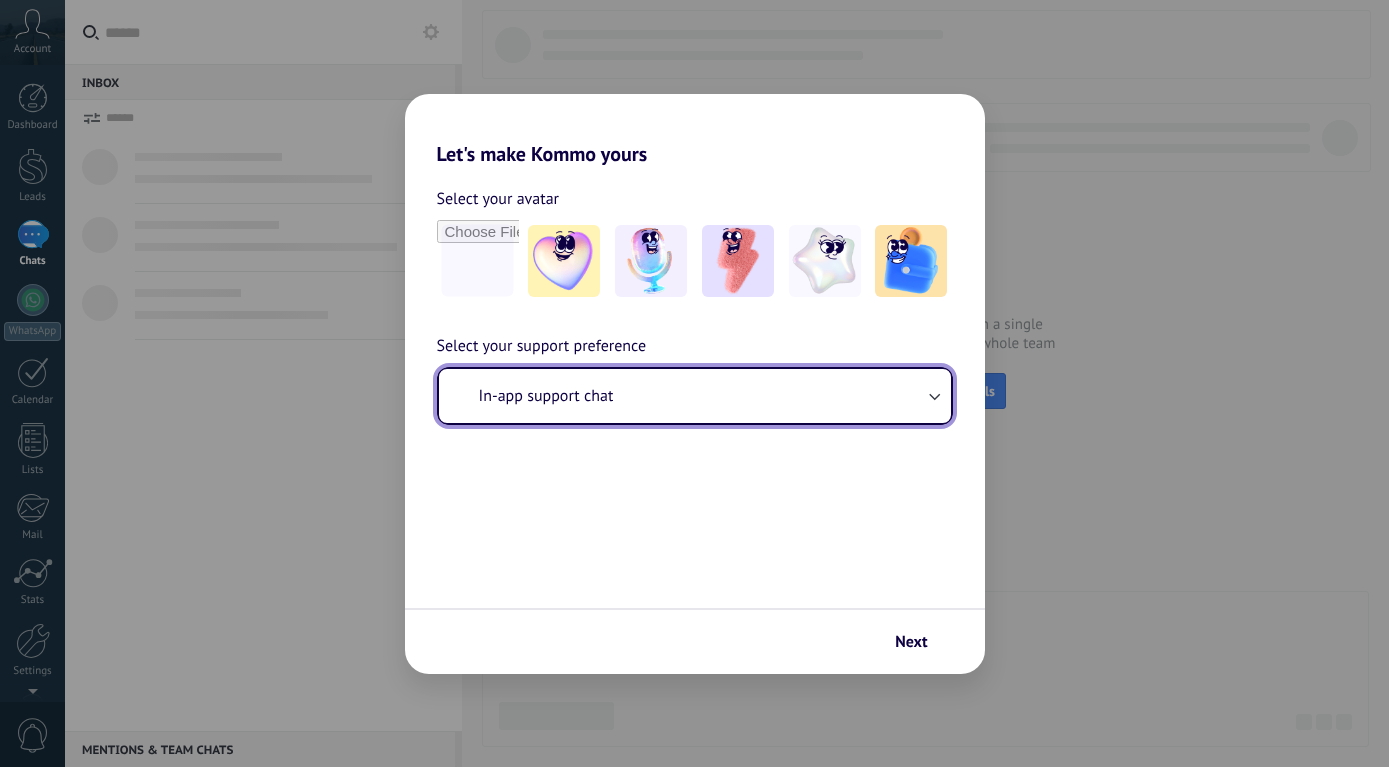 scroll, scrollTop: 0, scrollLeft: 0, axis: both 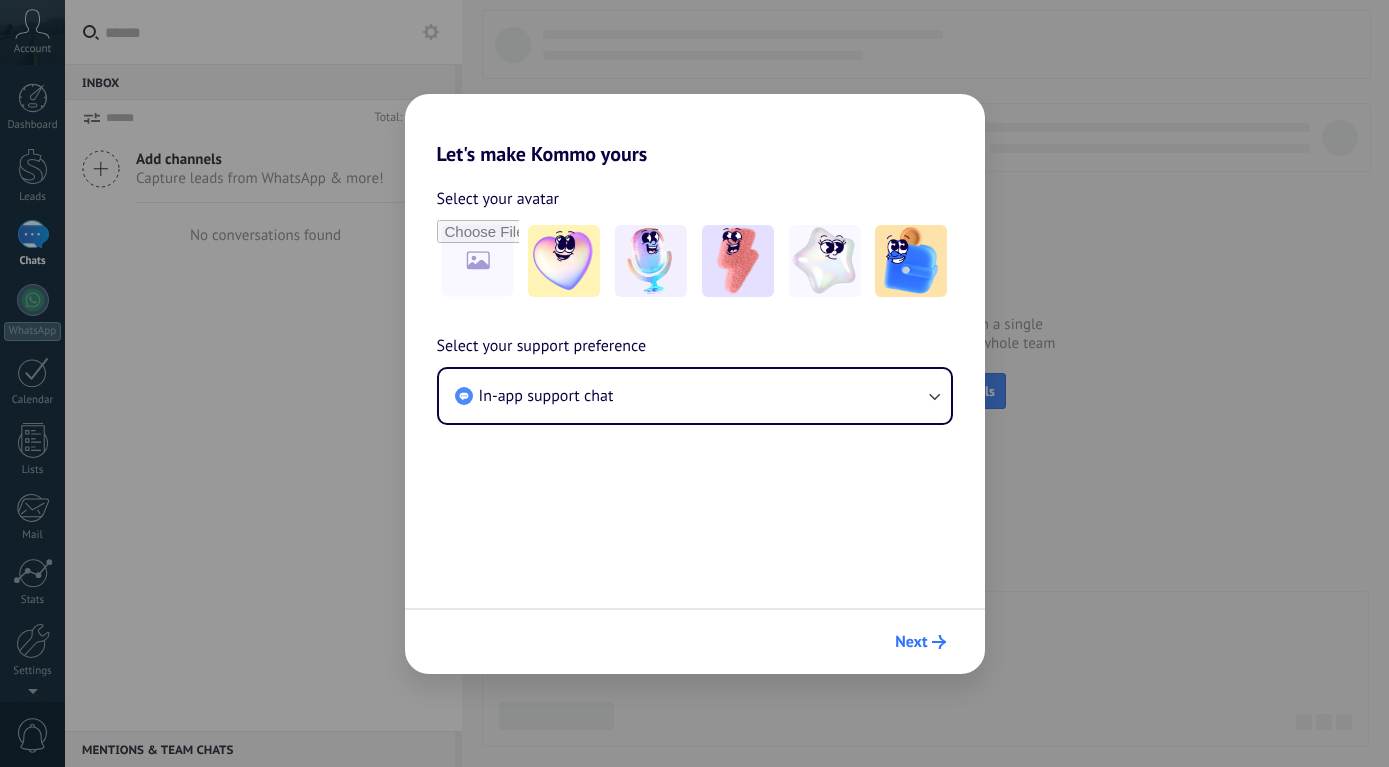 click on "Next" at bounding box center [911, 642] 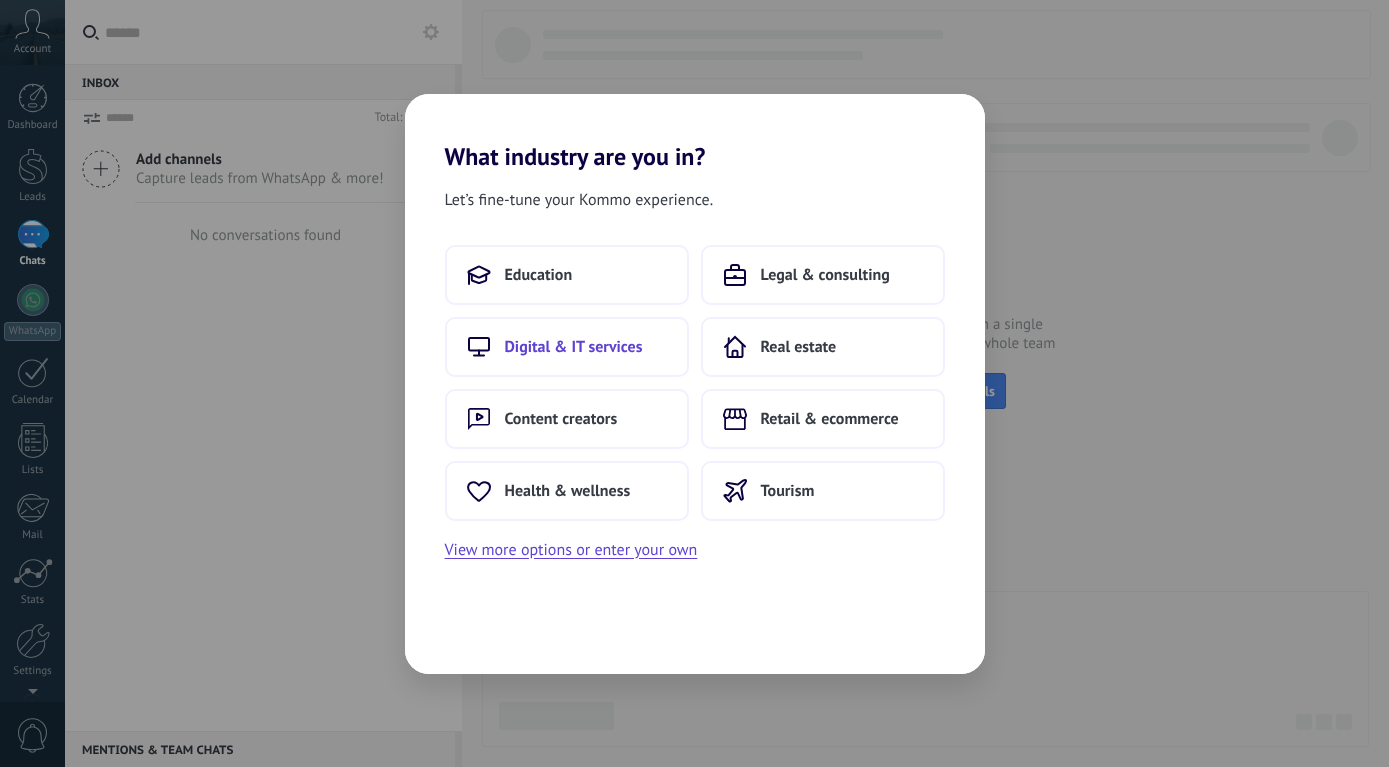 click on "Digital & IT services" at bounding box center [574, 347] 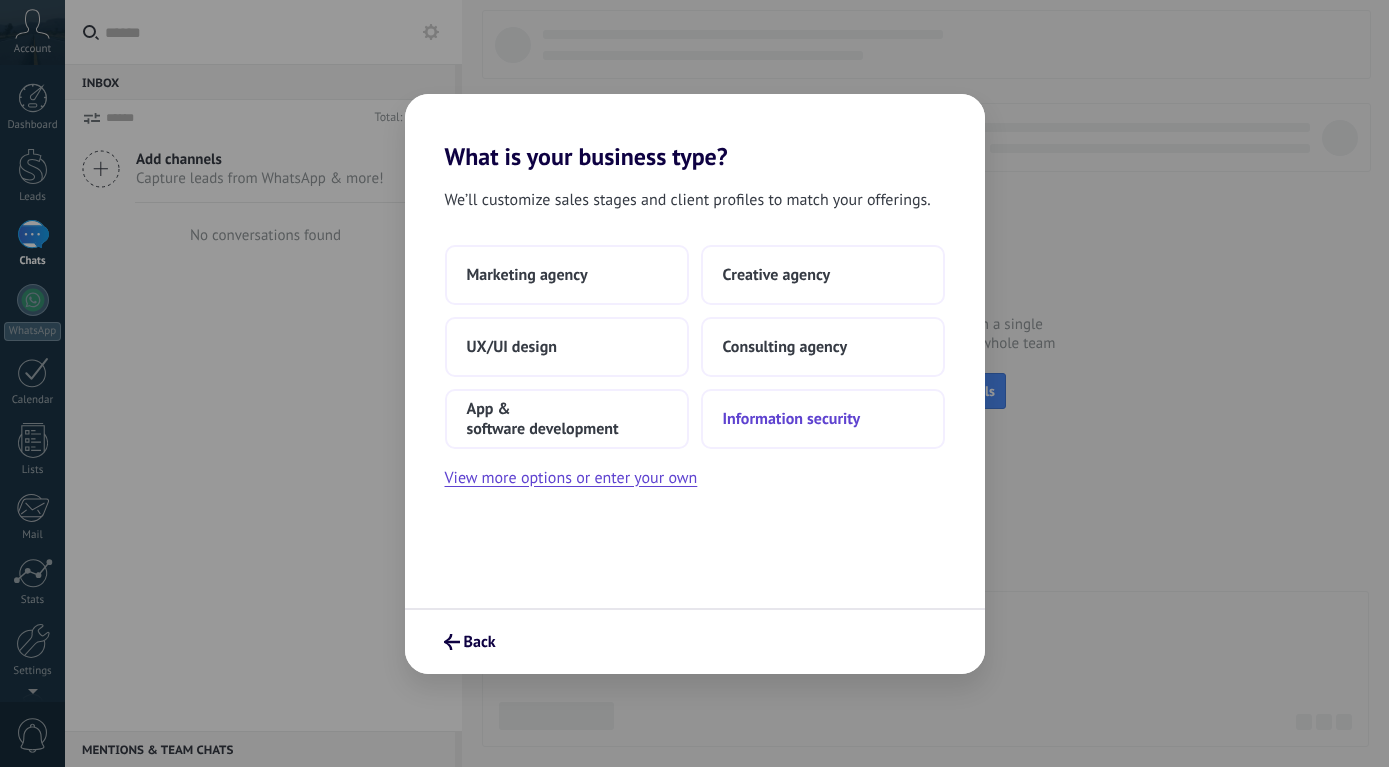 click on "Information security" at bounding box center (792, 419) 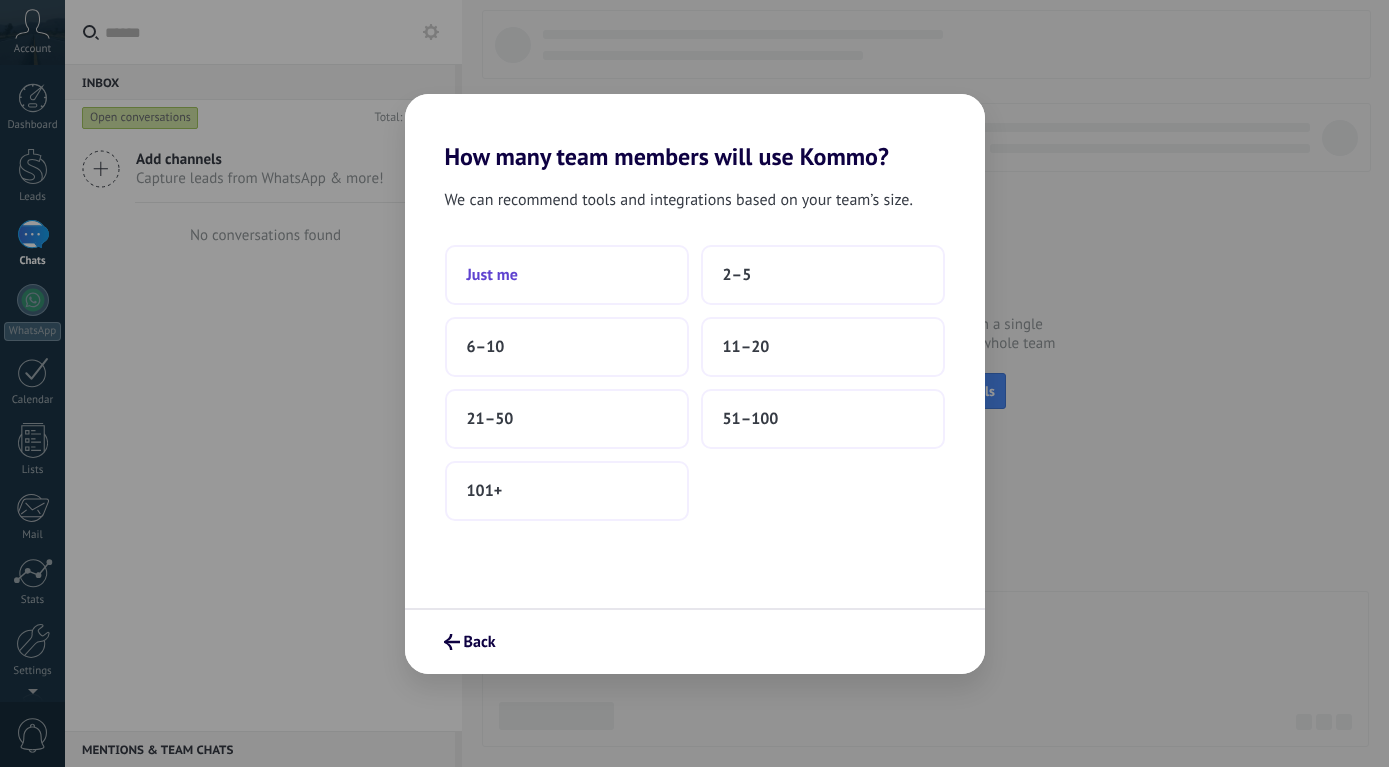 click on "Just me" at bounding box center (567, 275) 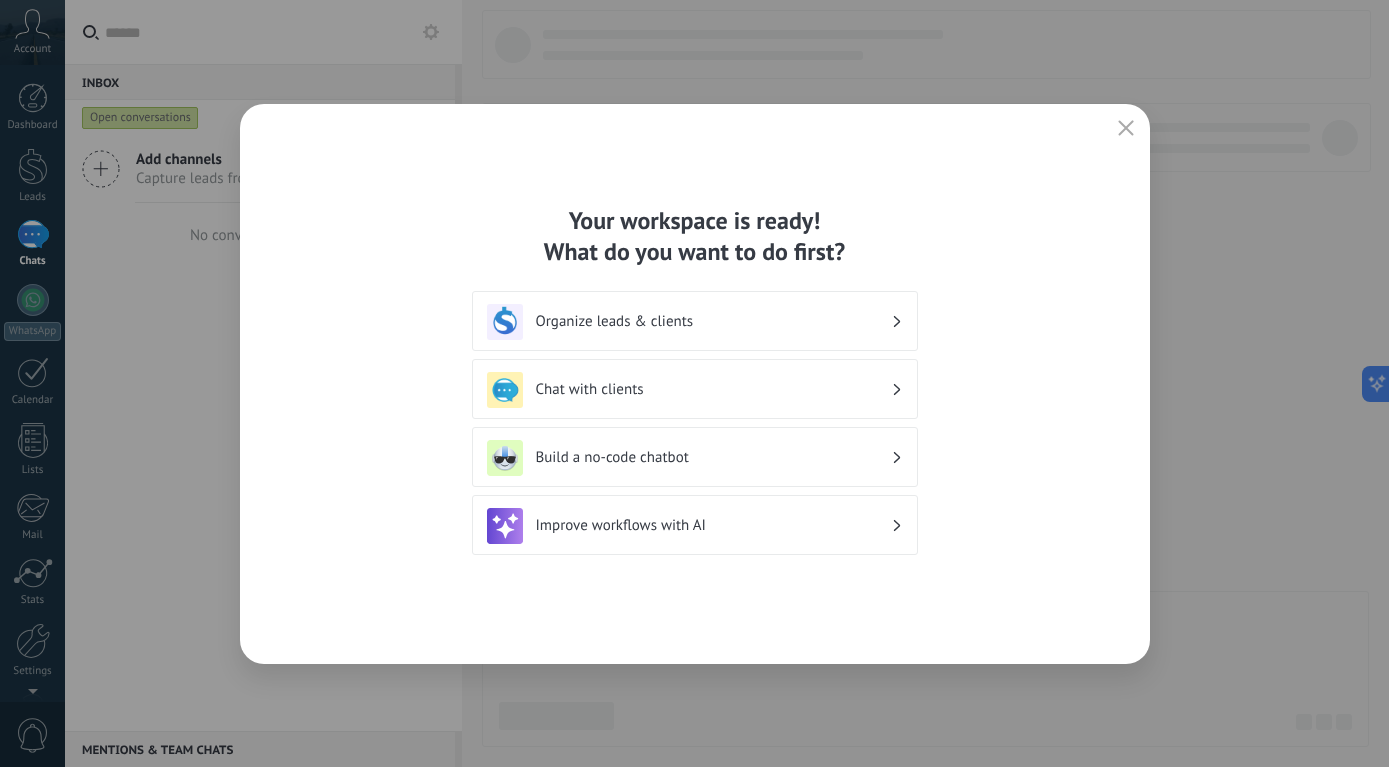 click 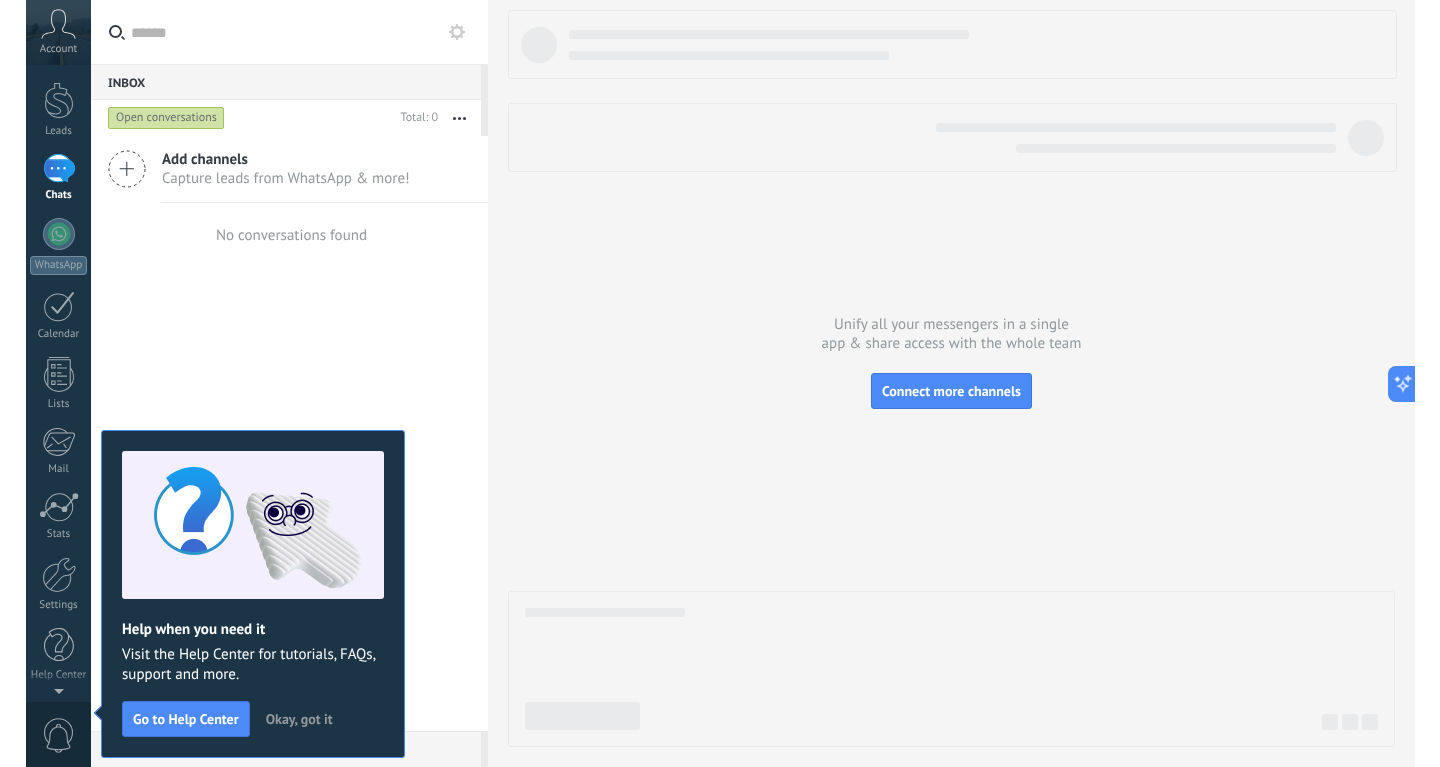 scroll, scrollTop: 0, scrollLeft: 0, axis: both 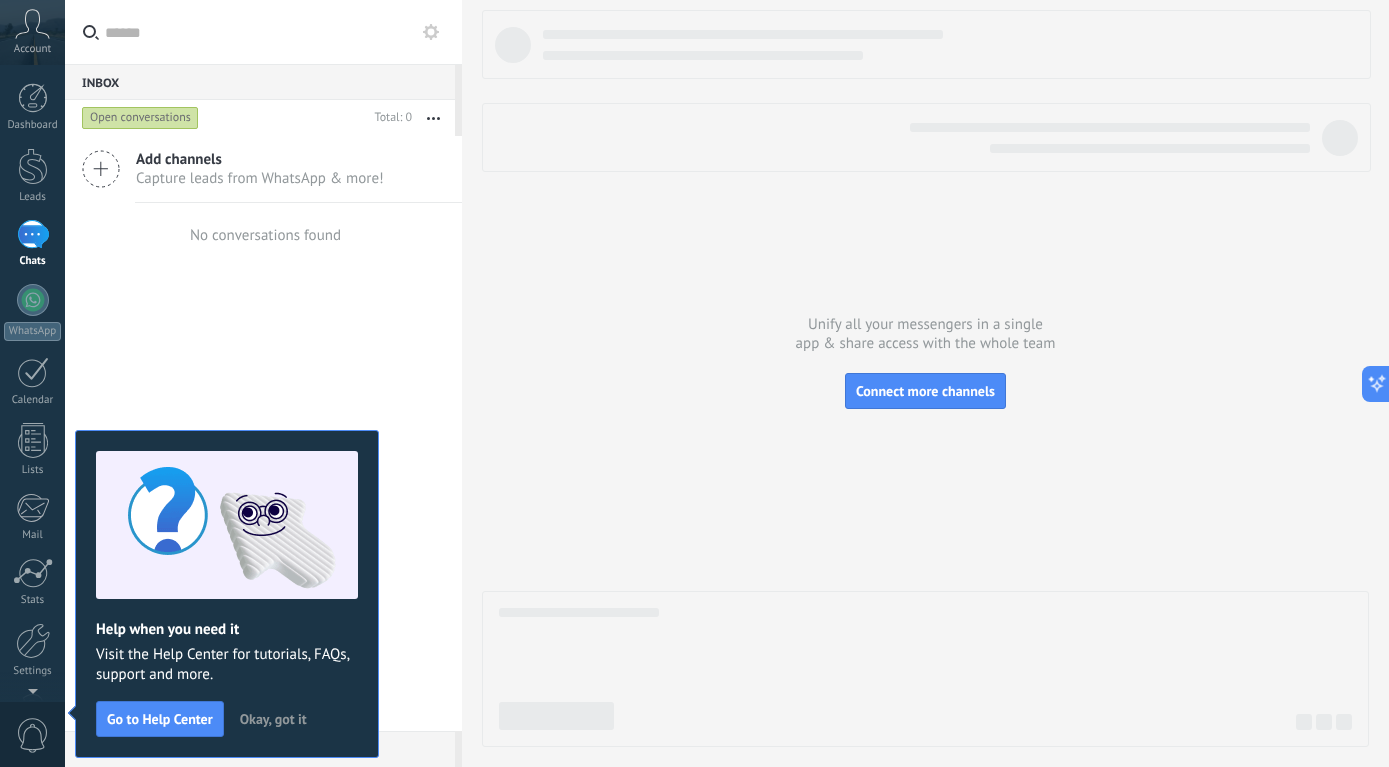 click on "No conversations found" at bounding box center (263, 235) 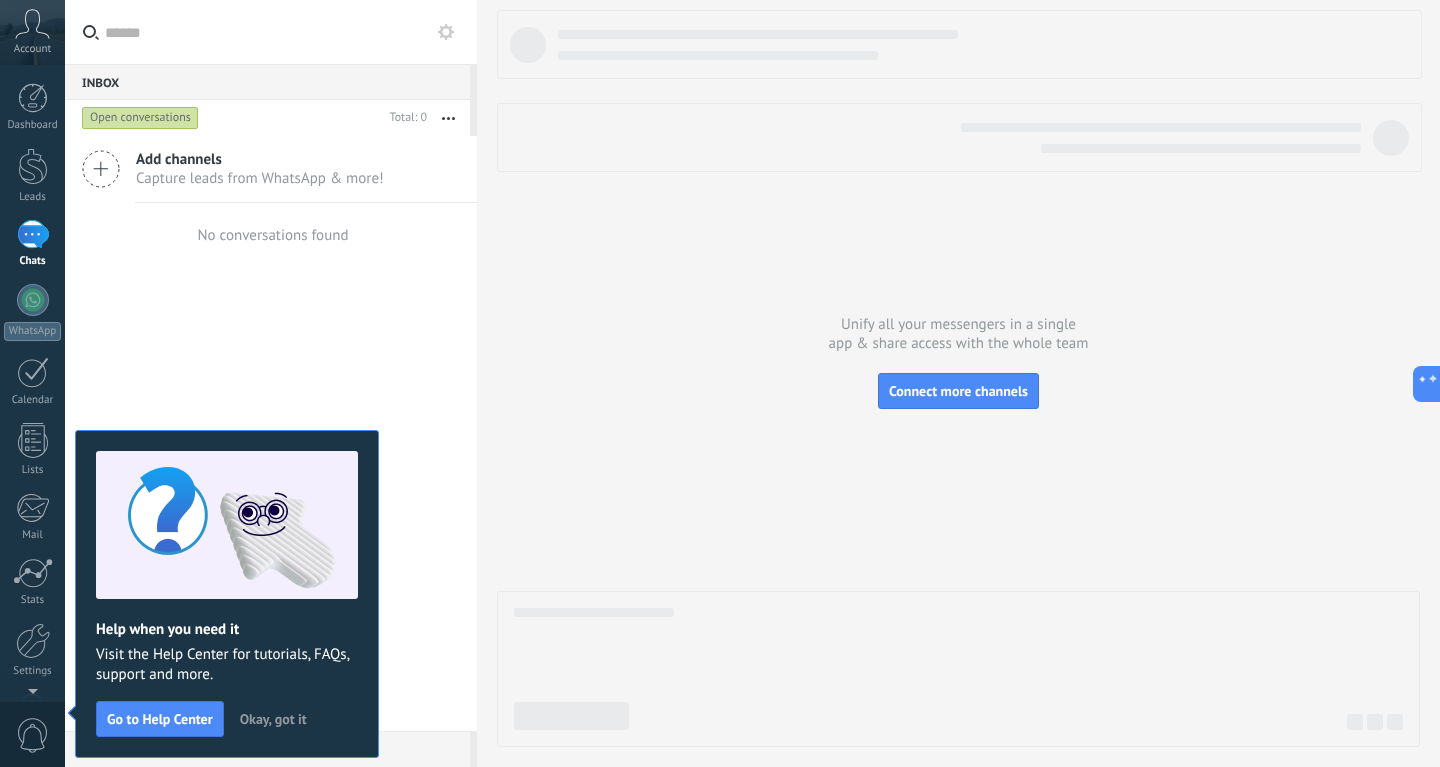 click at bounding box center (958, 378) 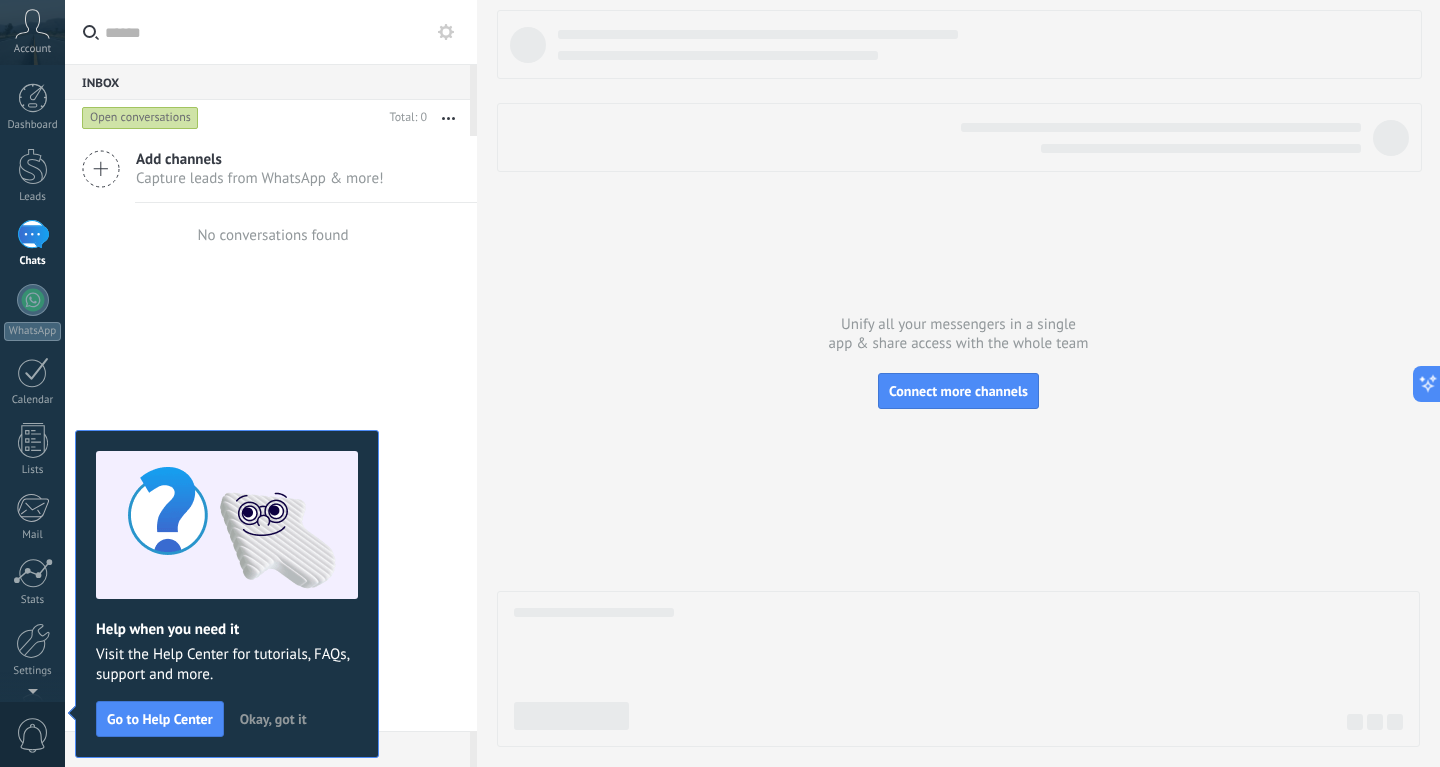click at bounding box center [283, 32] 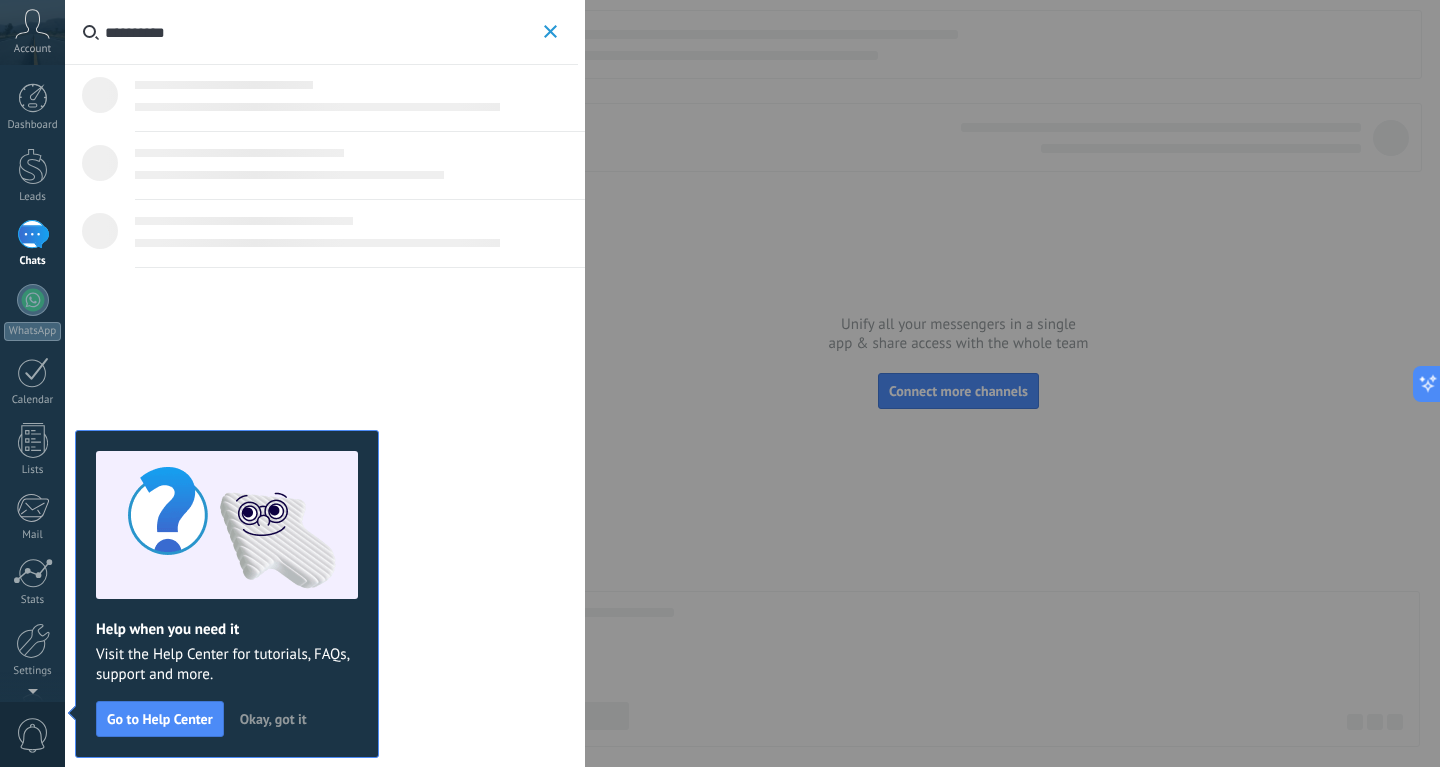 type on "**********" 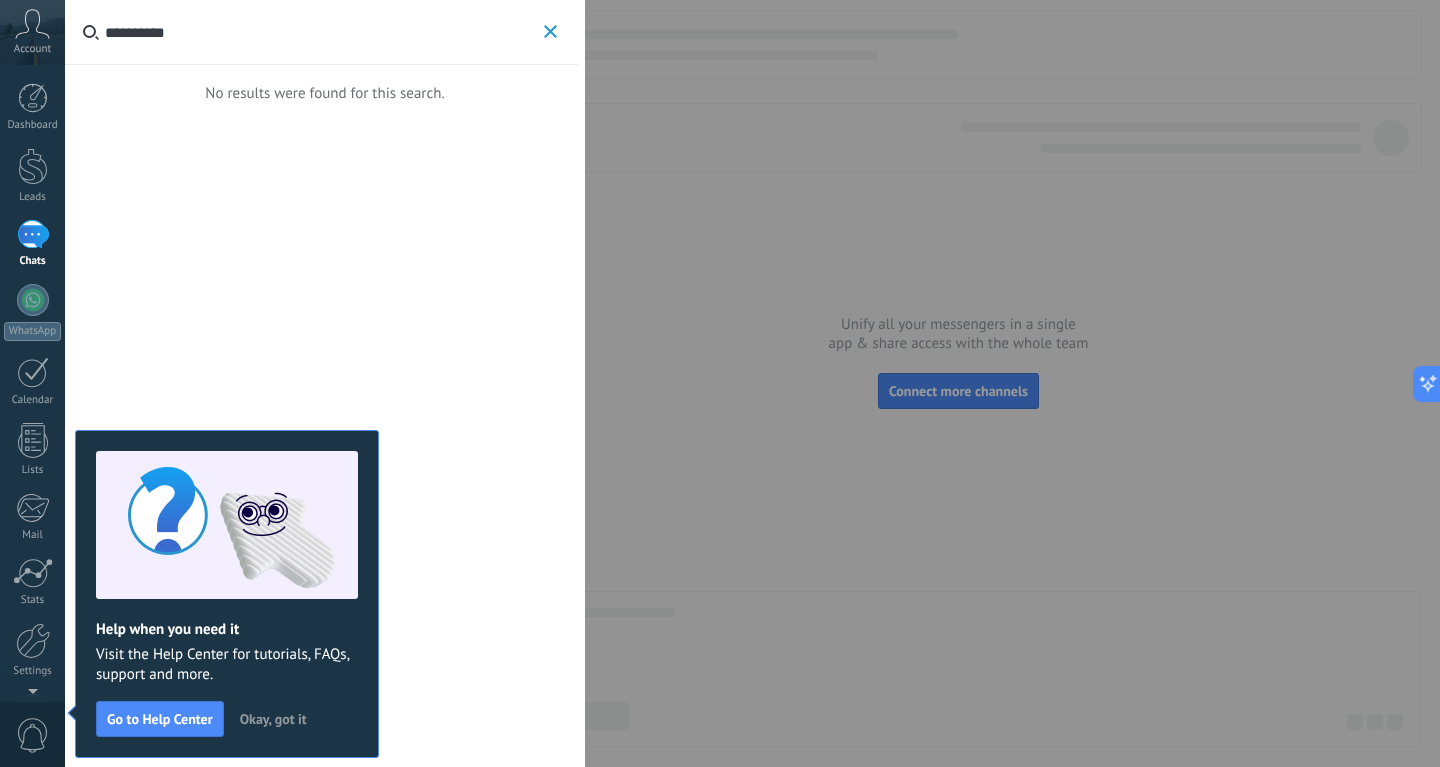 click on "Okay, got it" at bounding box center (273, 719) 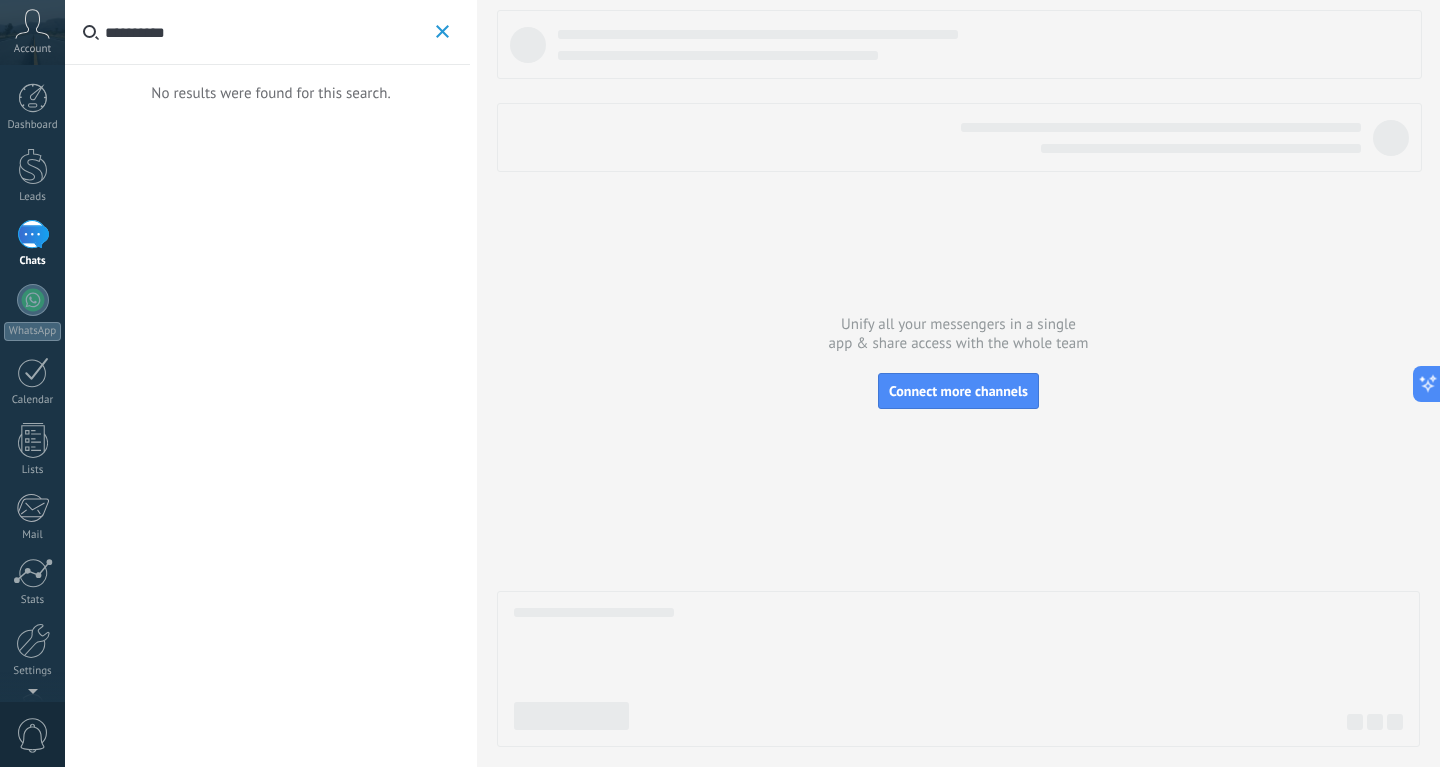 click 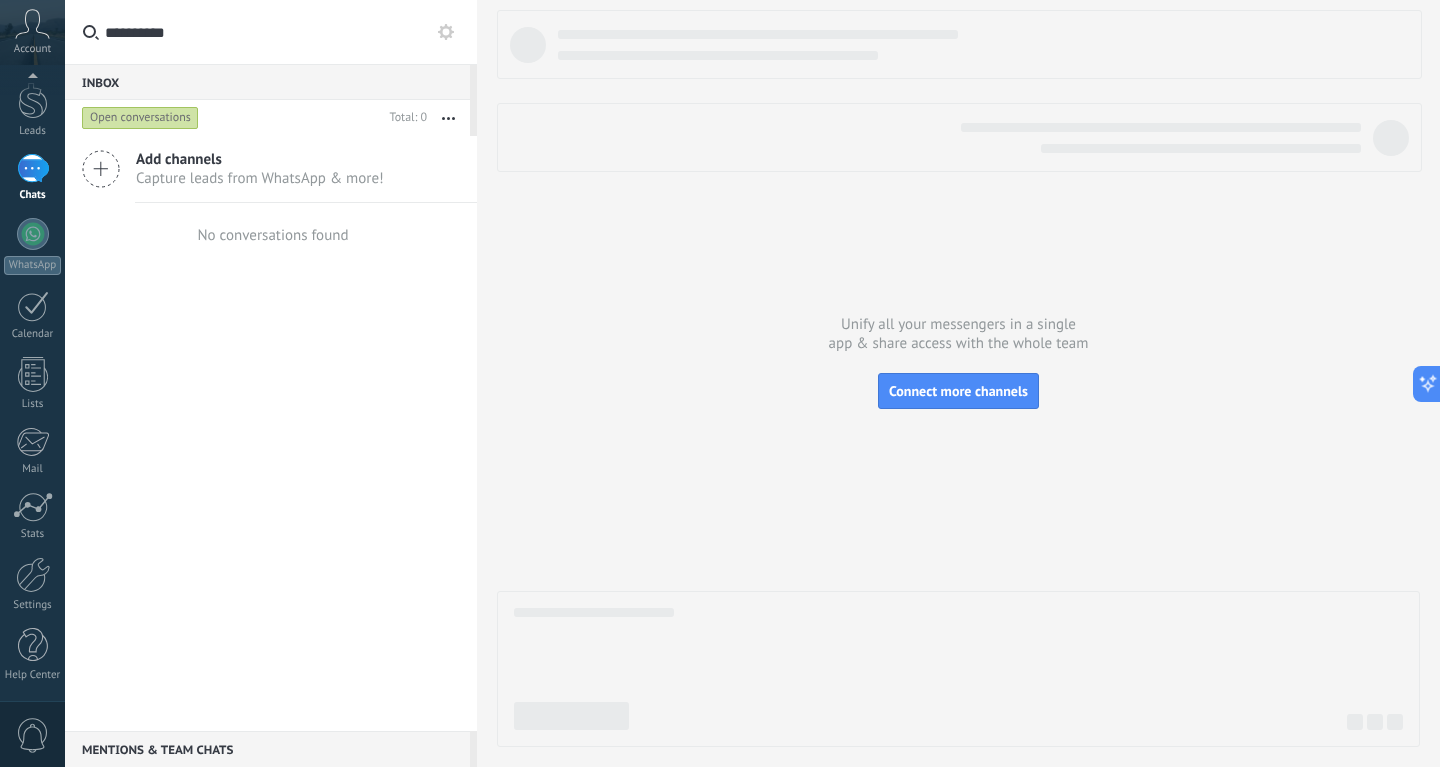 scroll, scrollTop: 63, scrollLeft: 0, axis: vertical 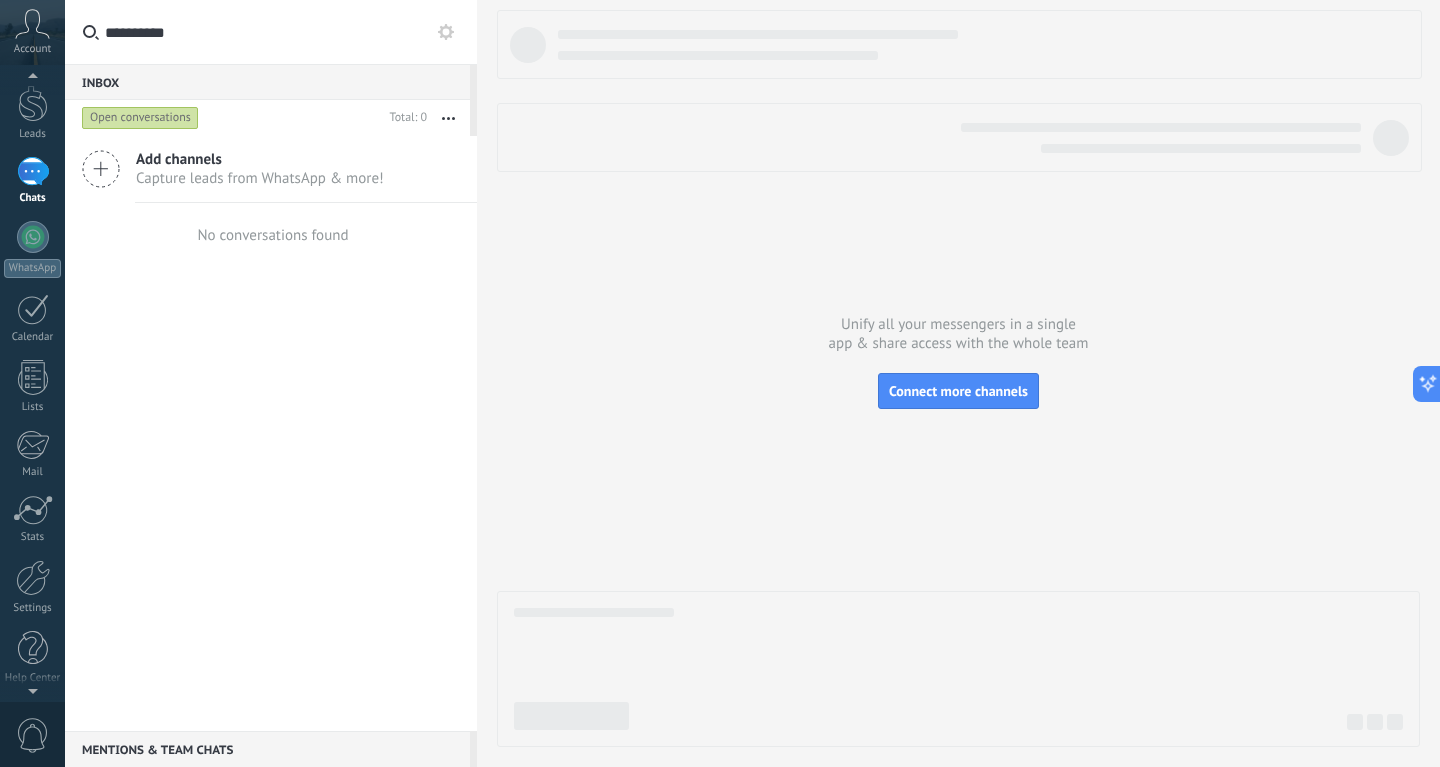 click on "Account" at bounding box center (32, 32) 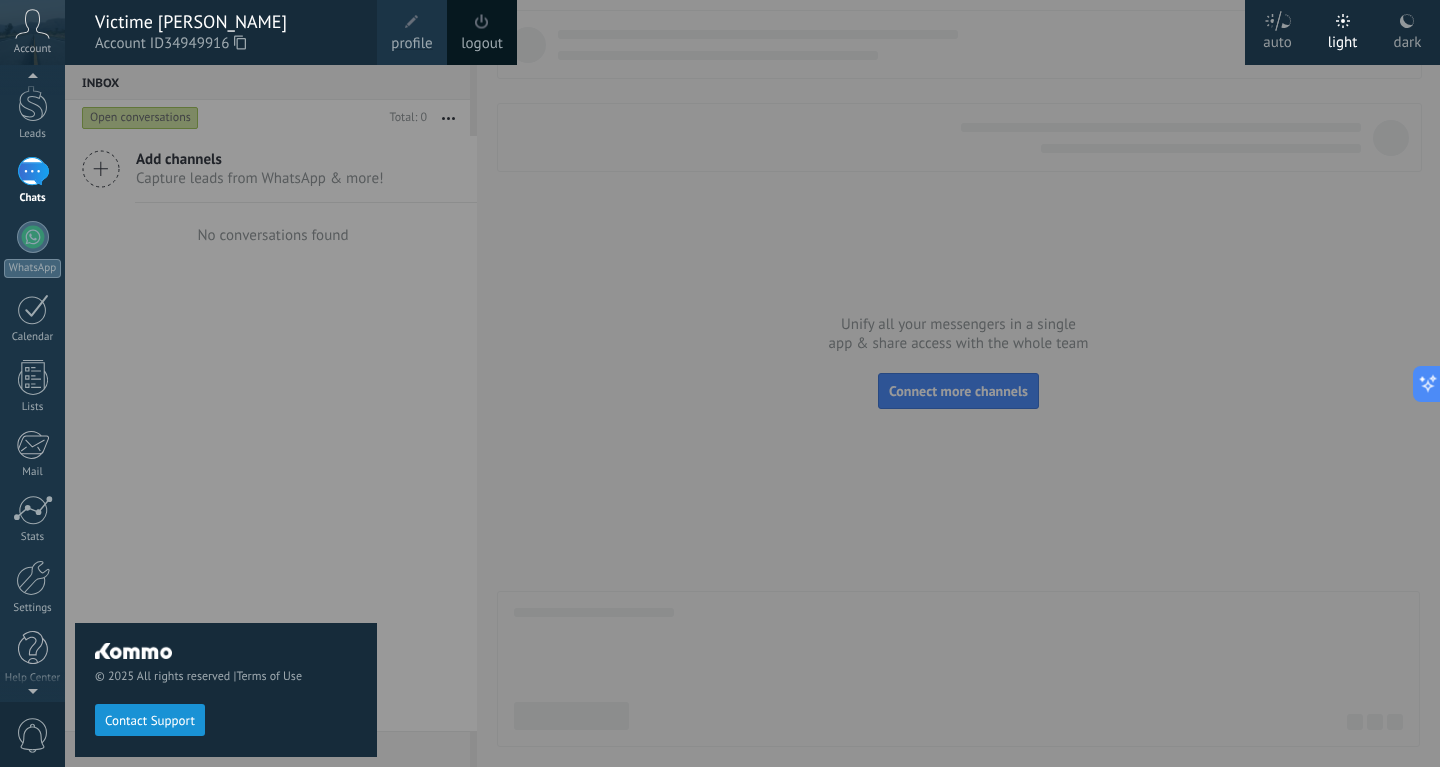 click on "profile" at bounding box center (411, 44) 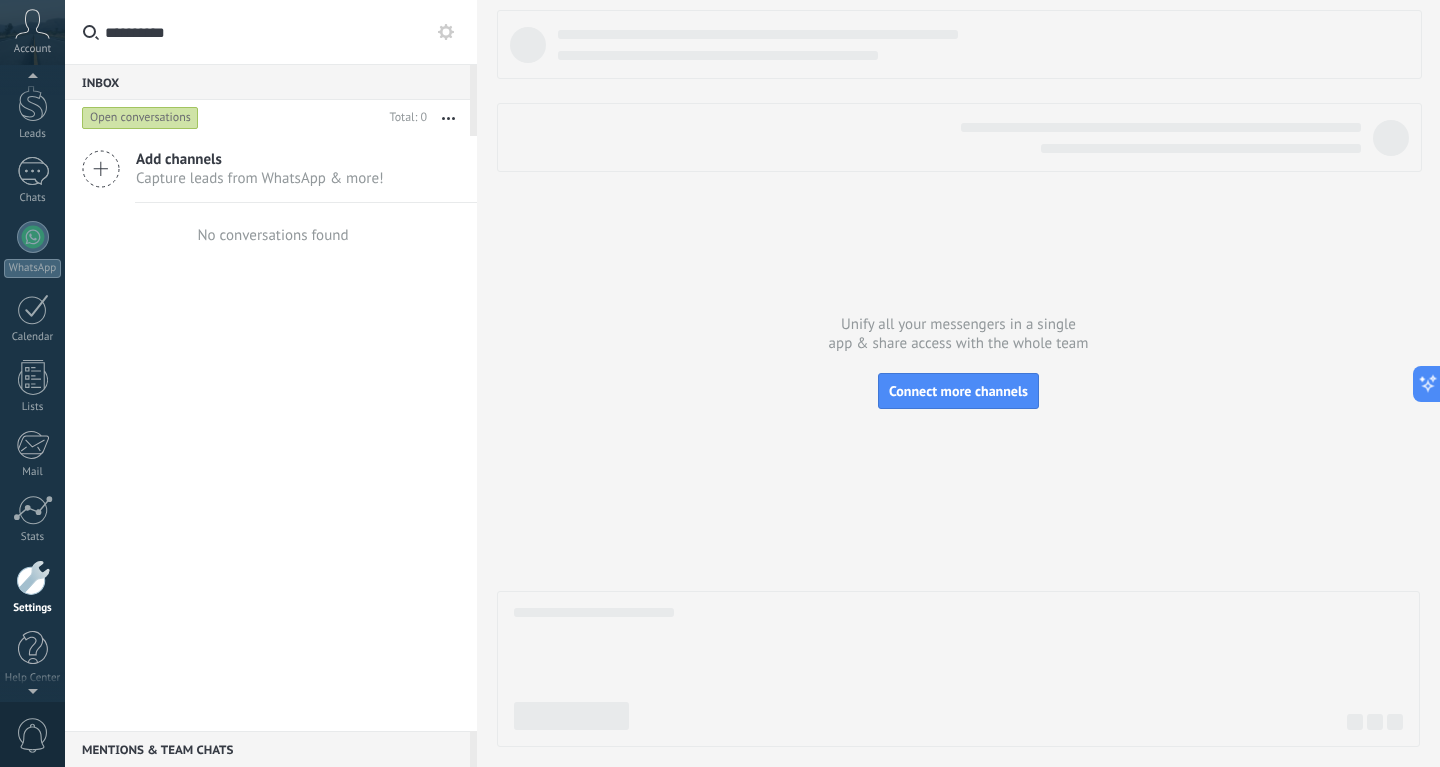 scroll, scrollTop: 66, scrollLeft: 0, axis: vertical 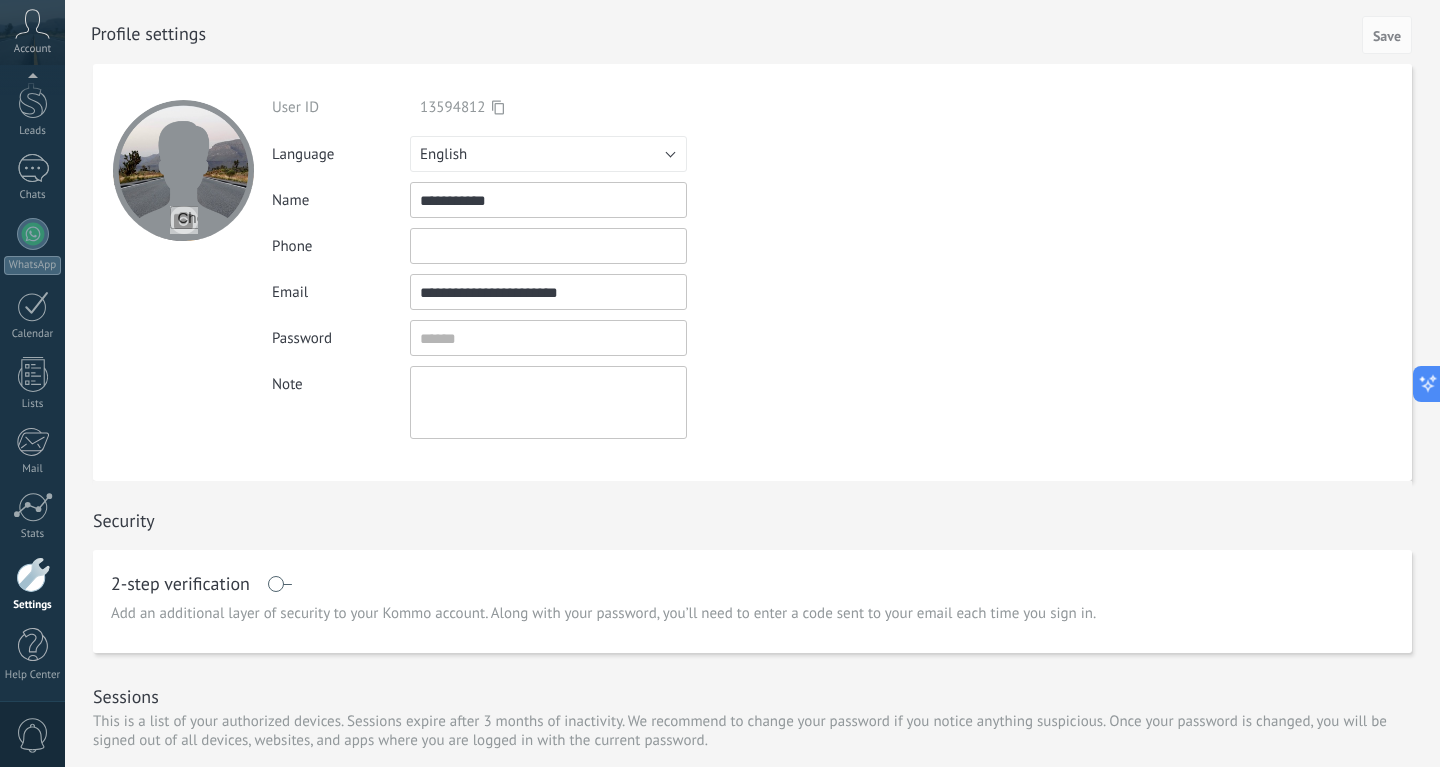 click at bounding box center [184, 220] 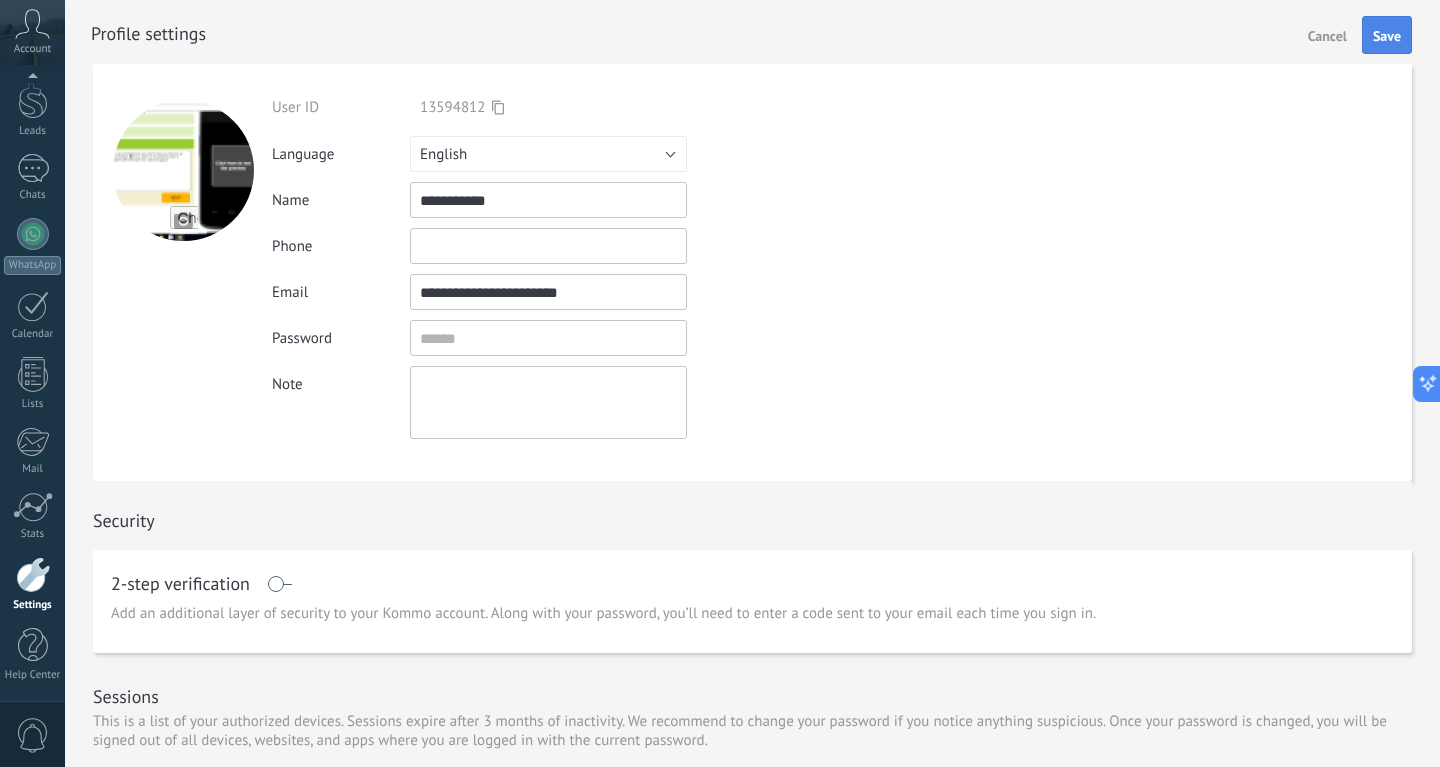 click on "Save" at bounding box center [1387, 35] 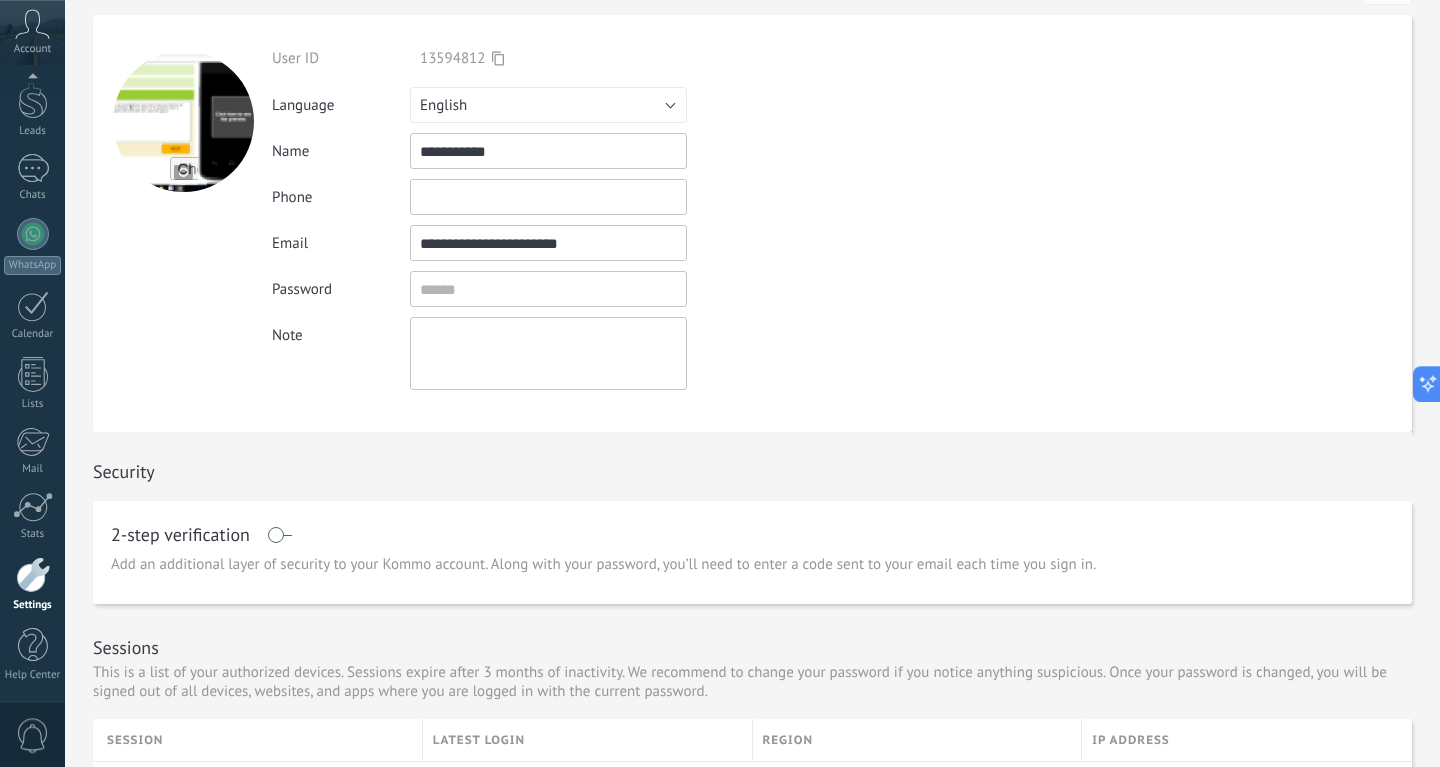 scroll, scrollTop: 0, scrollLeft: 0, axis: both 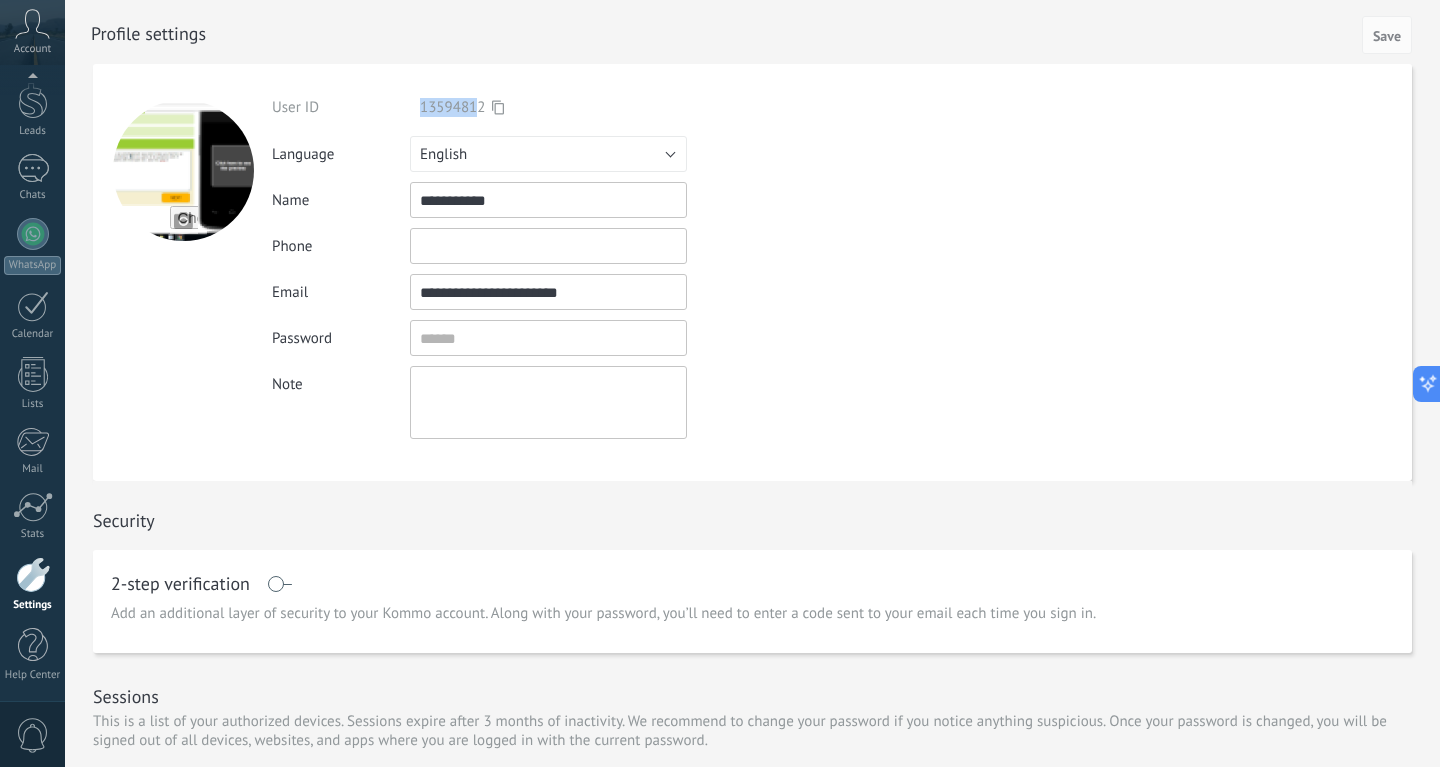 drag, startPoint x: 410, startPoint y: 114, endPoint x: 481, endPoint y: 113, distance: 71.00704 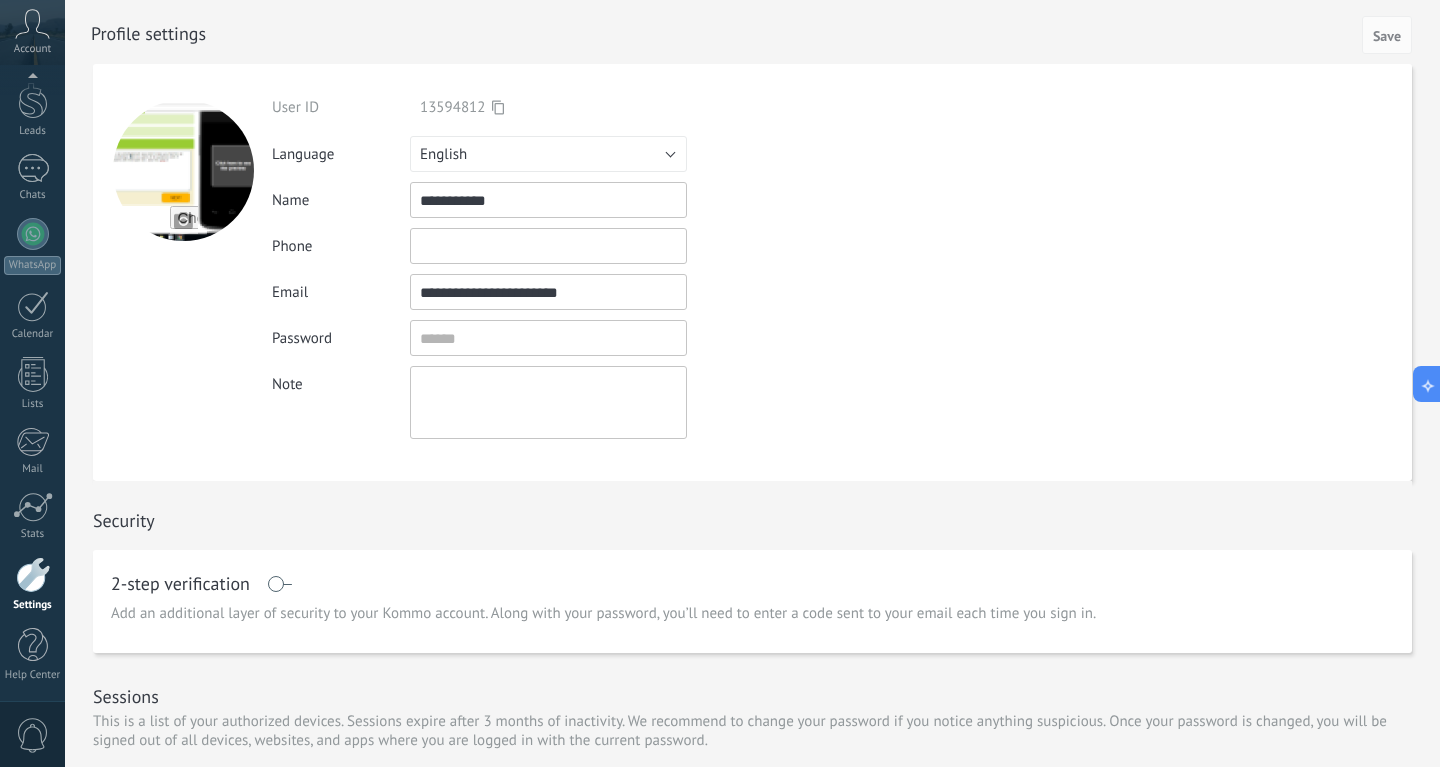 click on "User ID 13594812" at bounding box center (564, 107) 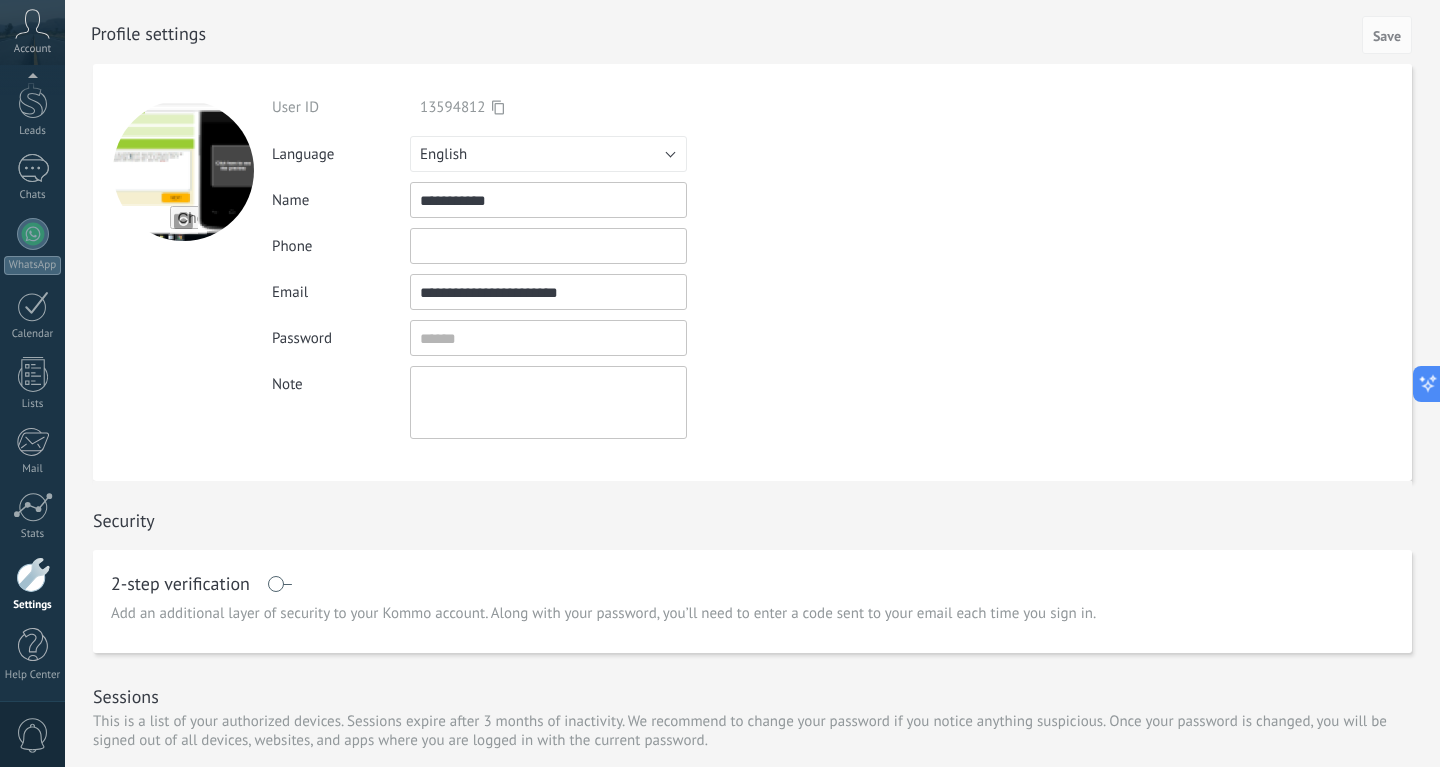 click at bounding box center [548, 402] 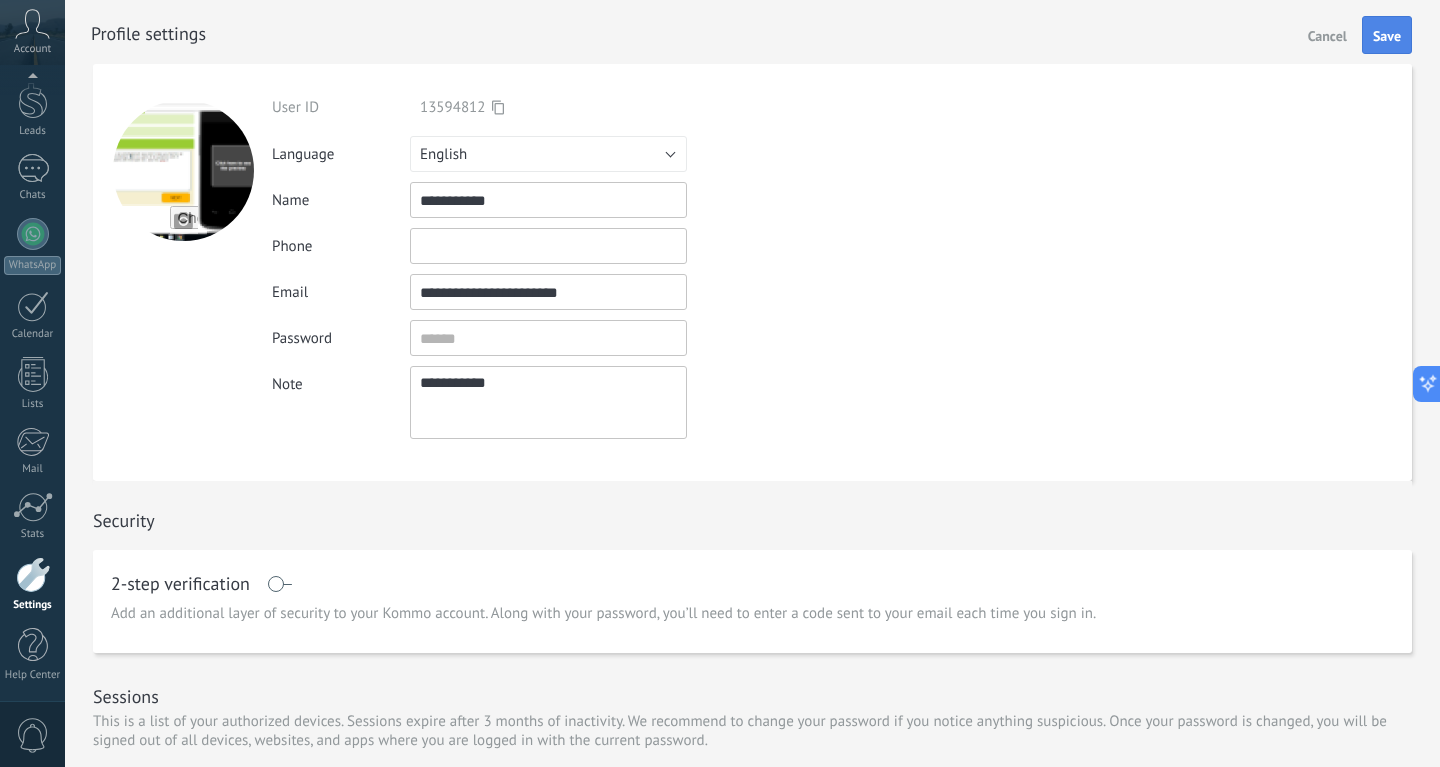 type on "**********" 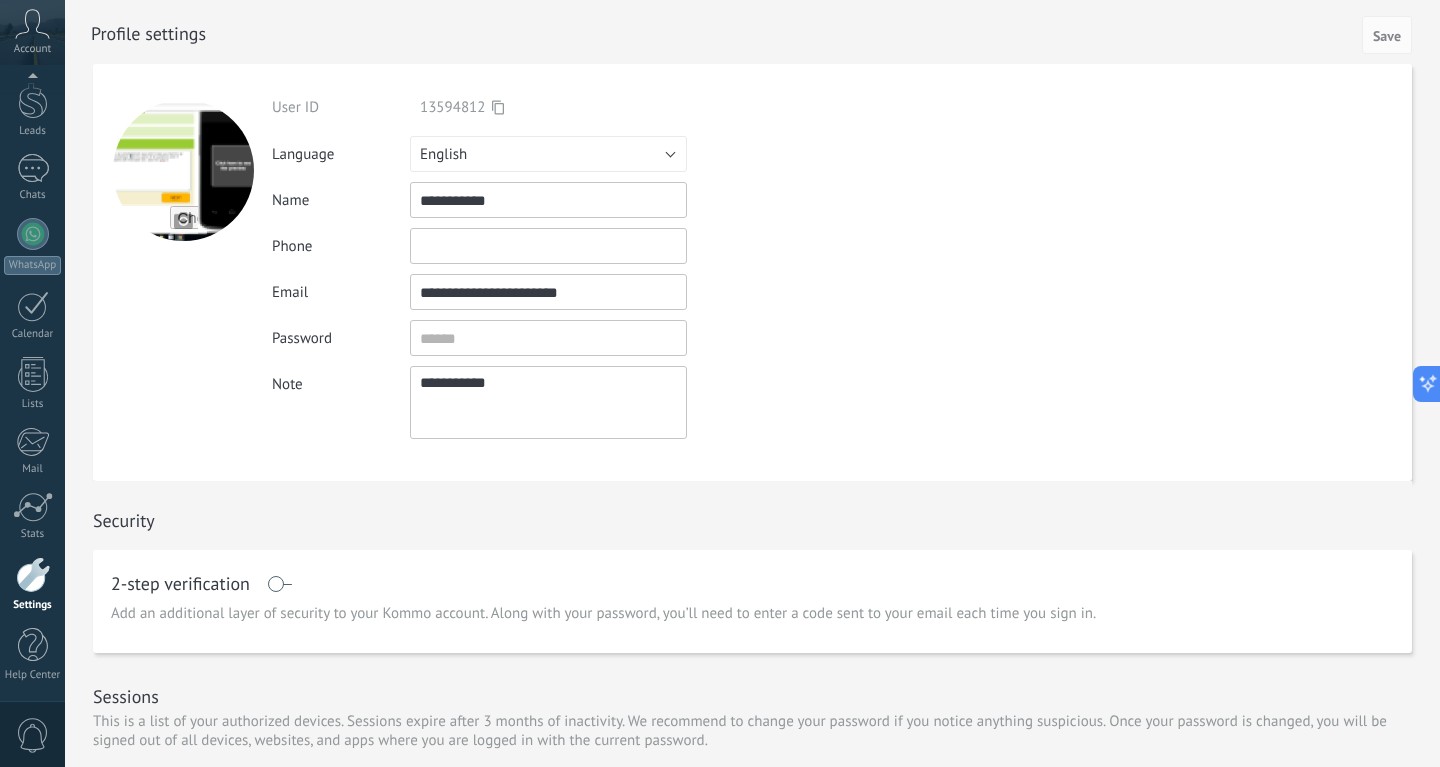 click on "**********" at bounding box center (548, 402) 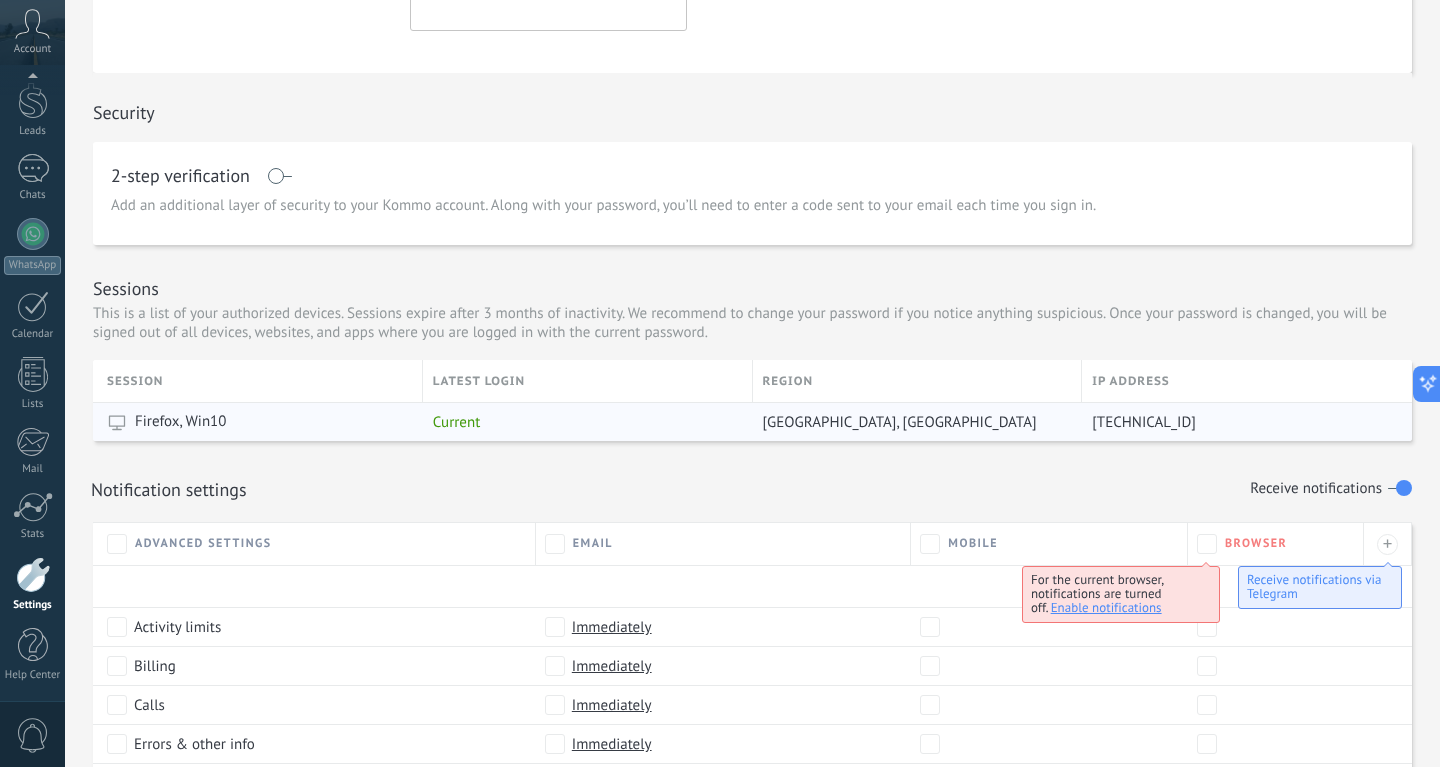 scroll, scrollTop: 0, scrollLeft: 0, axis: both 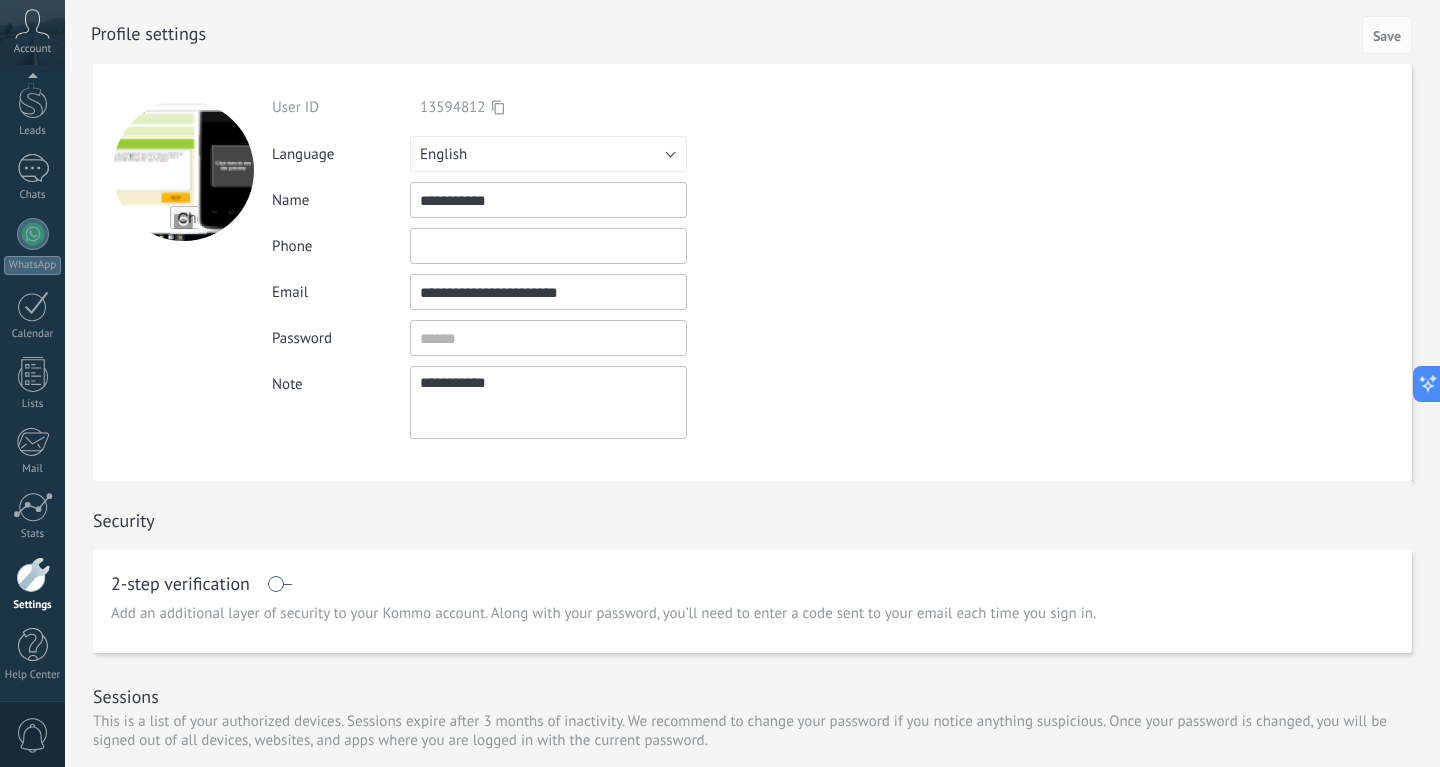 click on "**********" at bounding box center [548, 200] 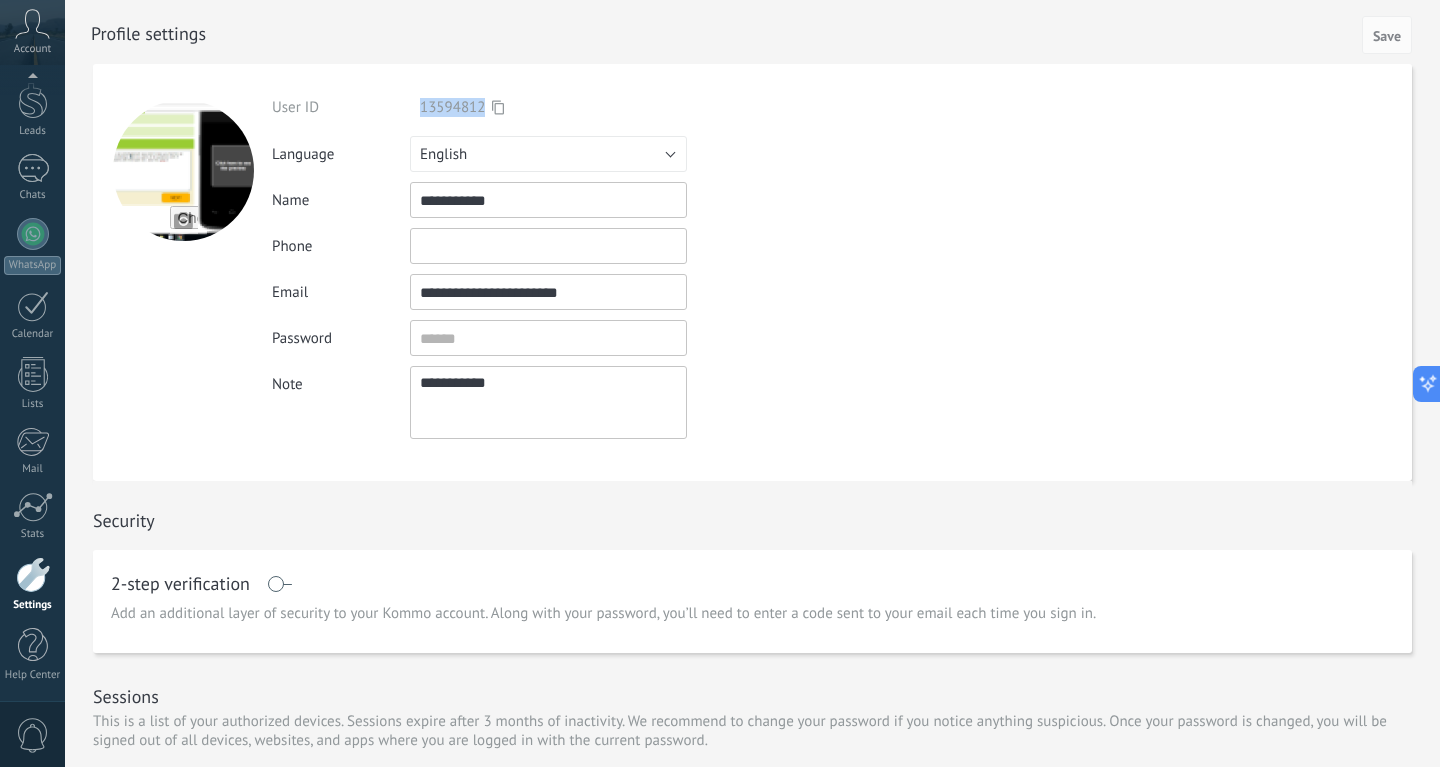 drag, startPoint x: 421, startPoint y: 111, endPoint x: 789, endPoint y: 106, distance: 368.03397 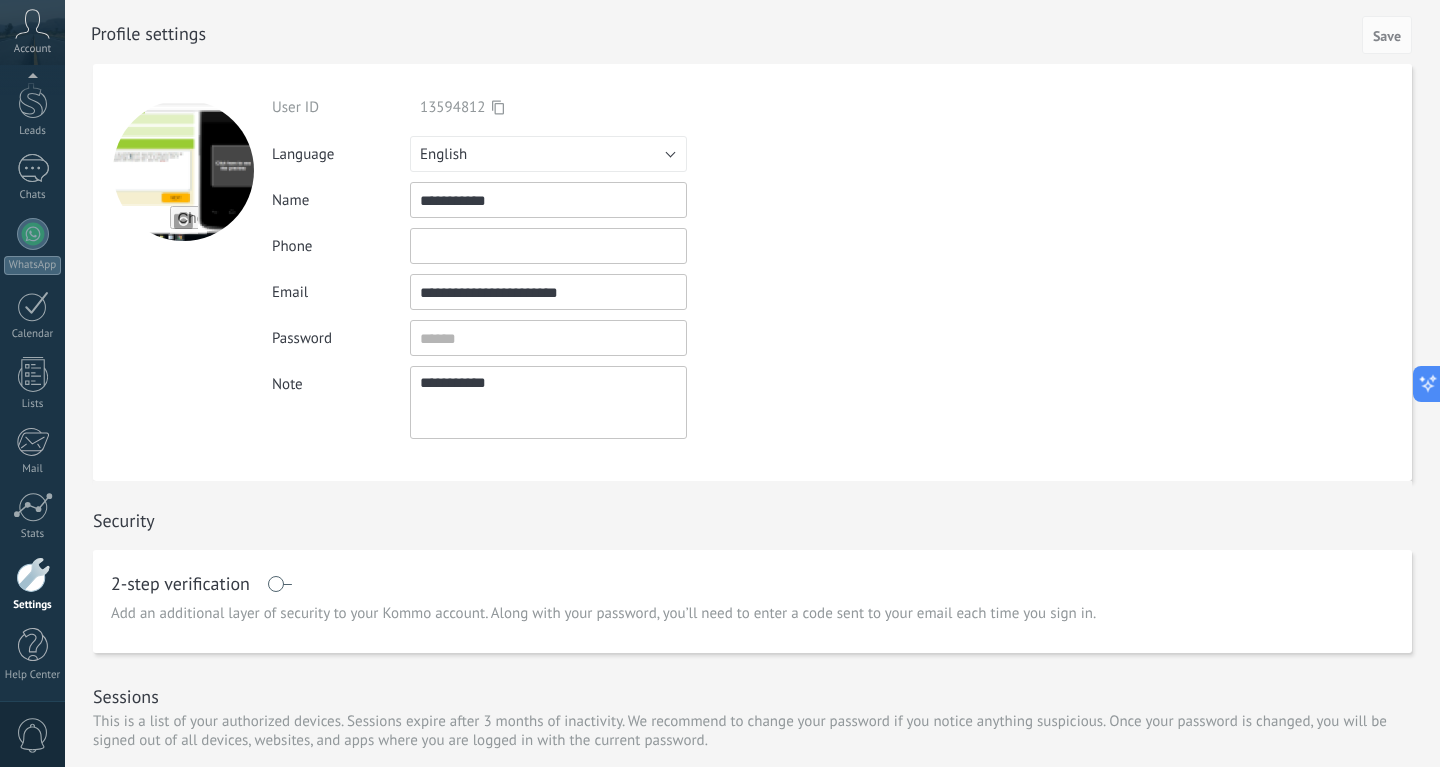 click on "**********" at bounding box center [752, 272] 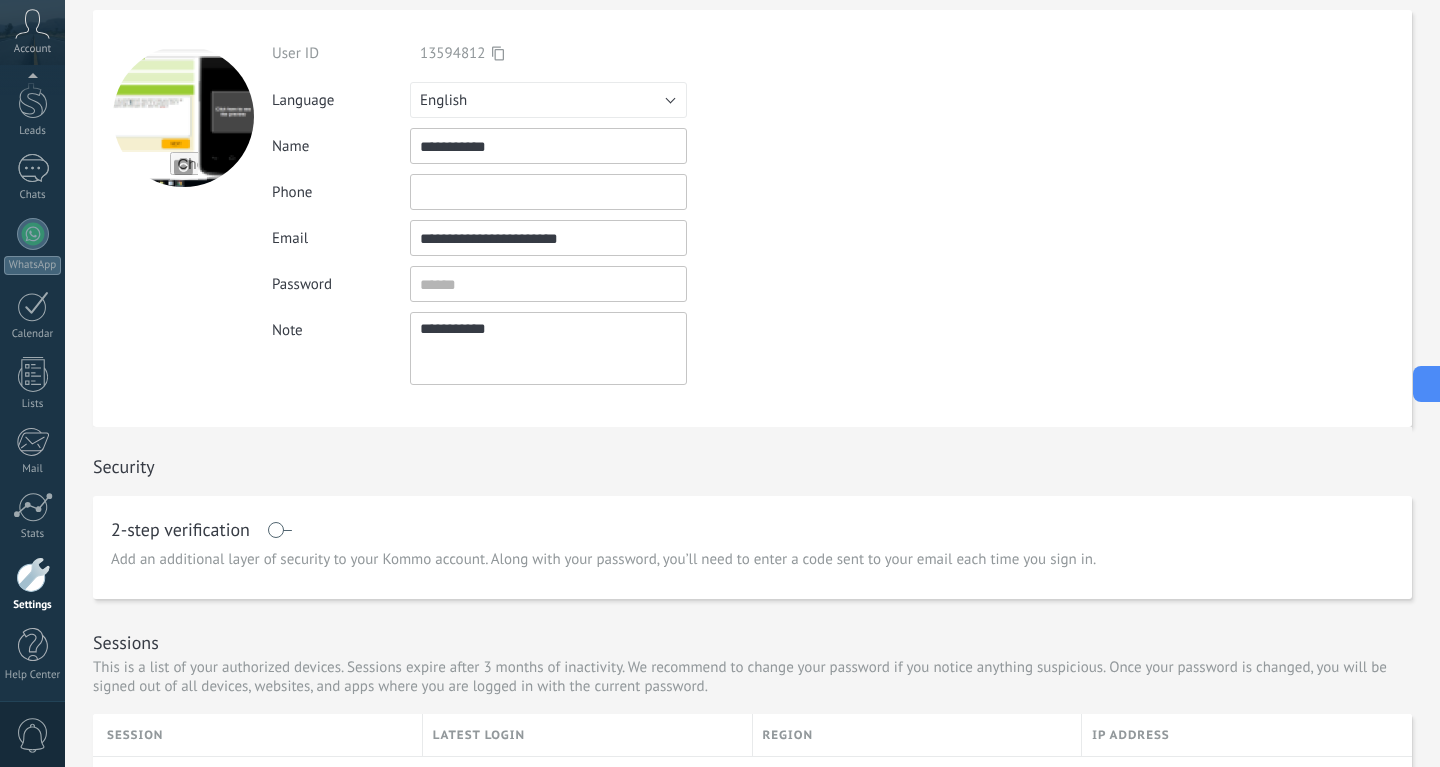 scroll, scrollTop: 0, scrollLeft: 0, axis: both 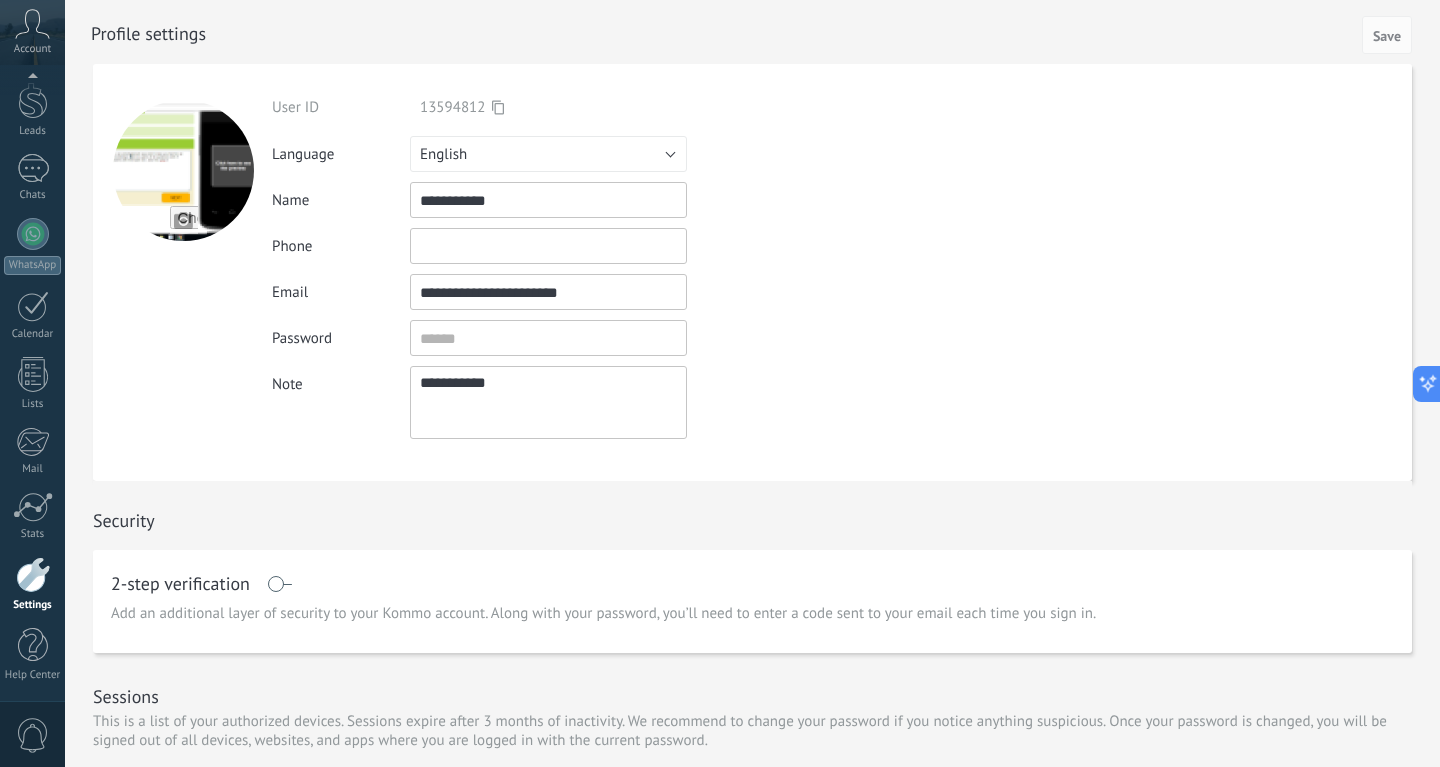 click on "**********" at bounding box center (548, 200) 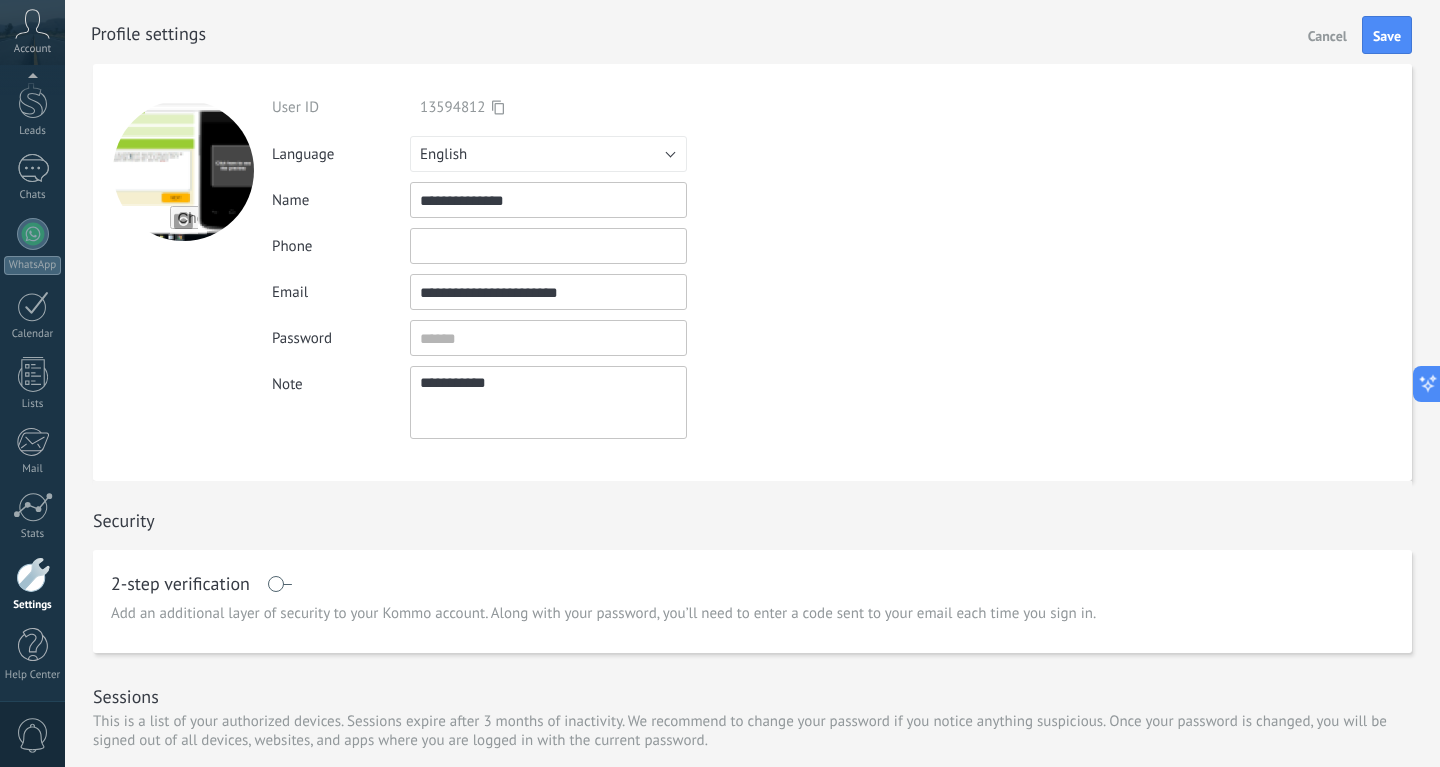type on "**********" 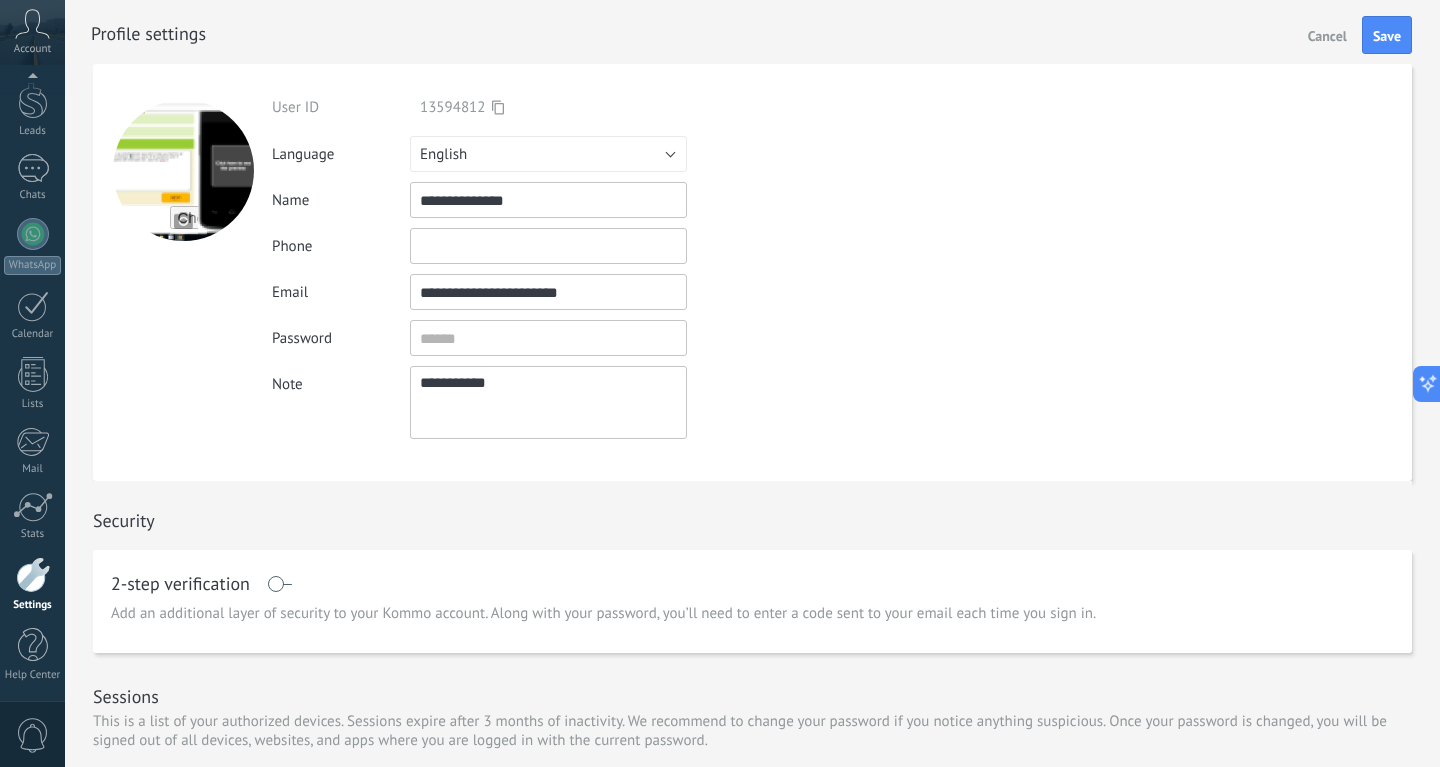 click on "**********" at bounding box center (752, 272) 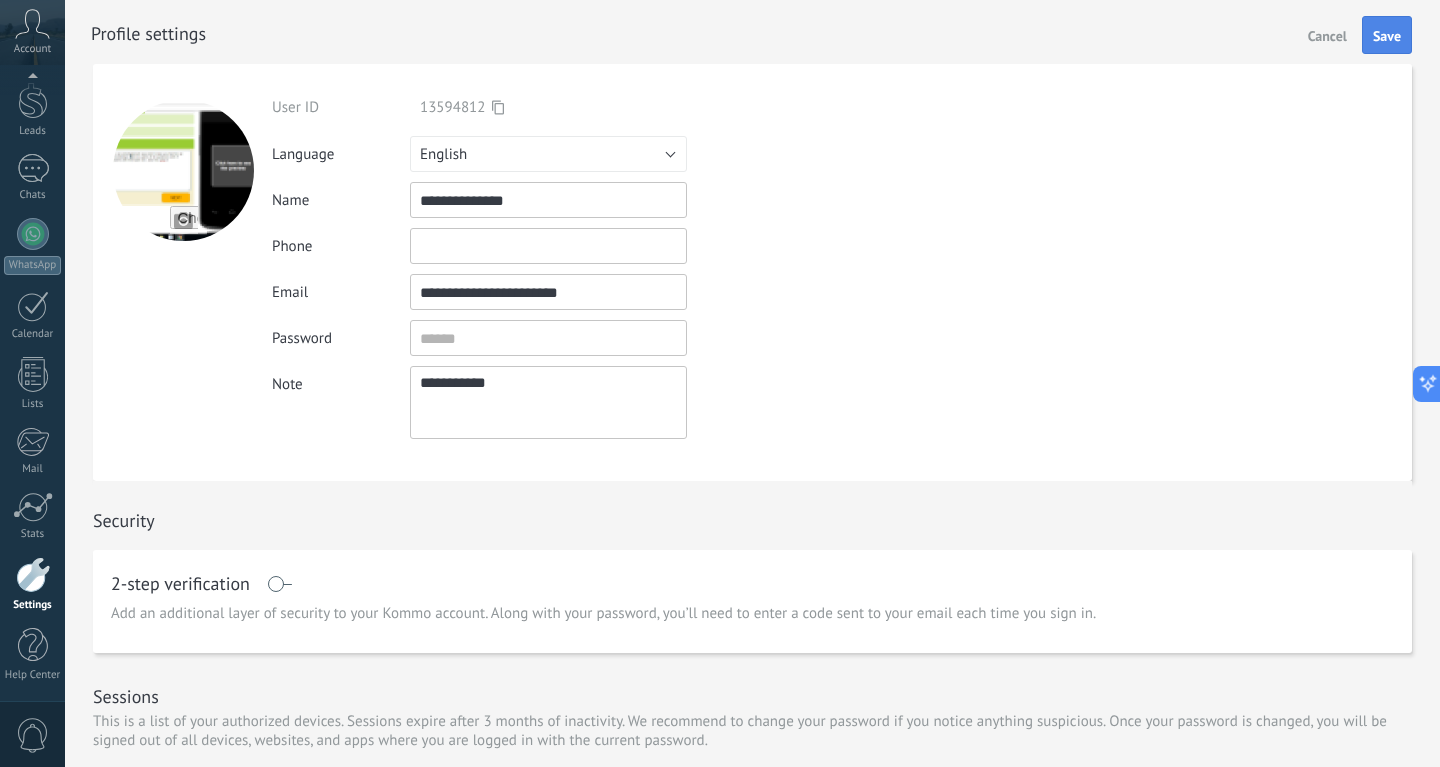 click on "Save" at bounding box center [1387, 36] 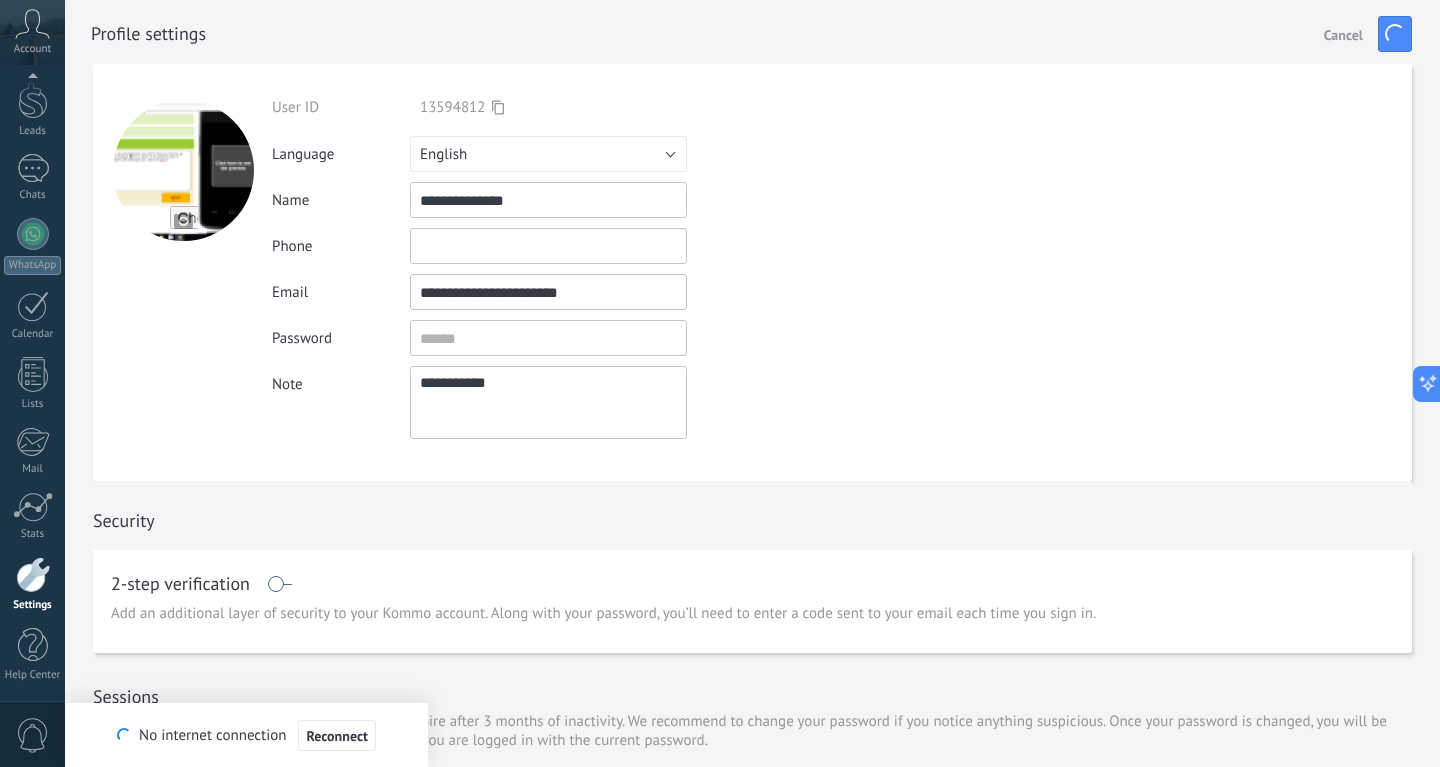 type 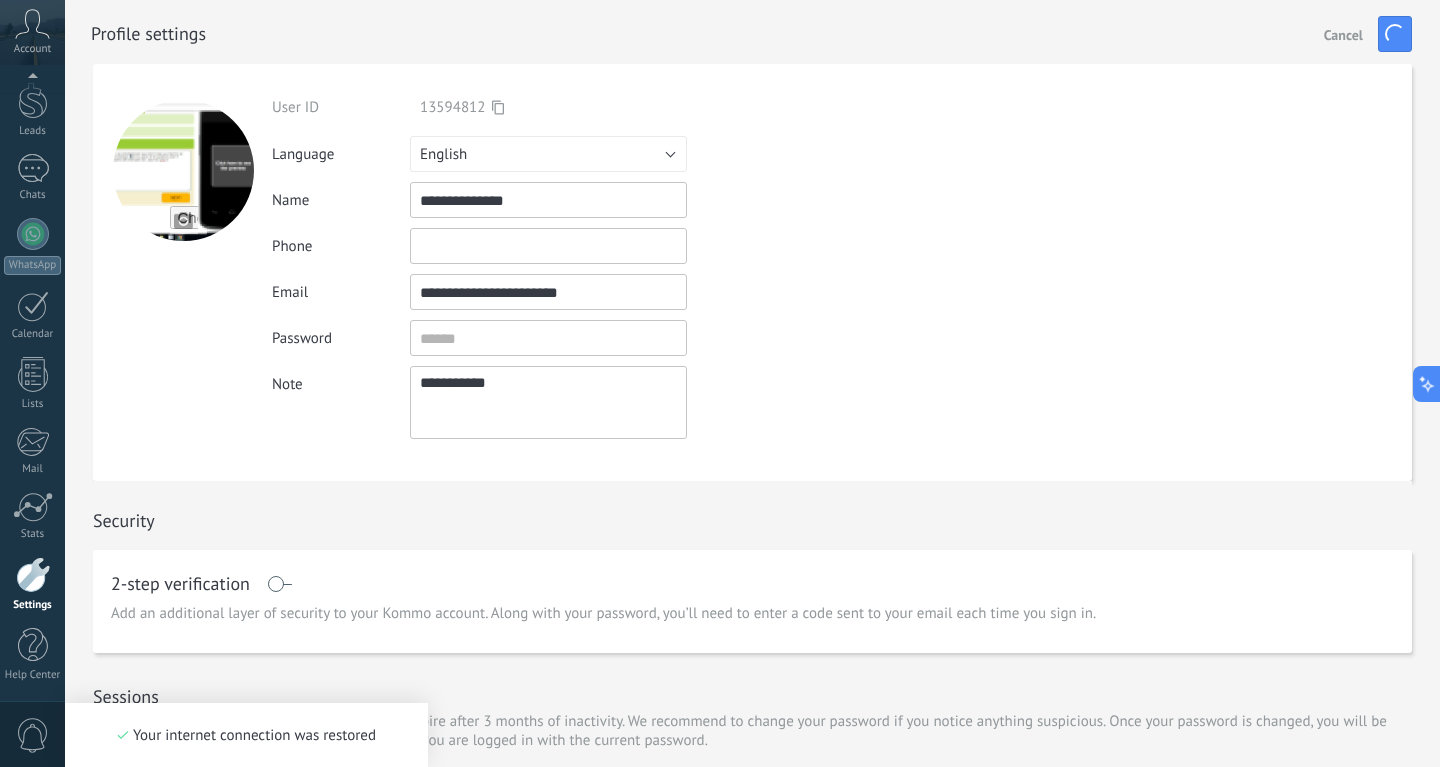 click on "**********" at bounding box center (752, 272) 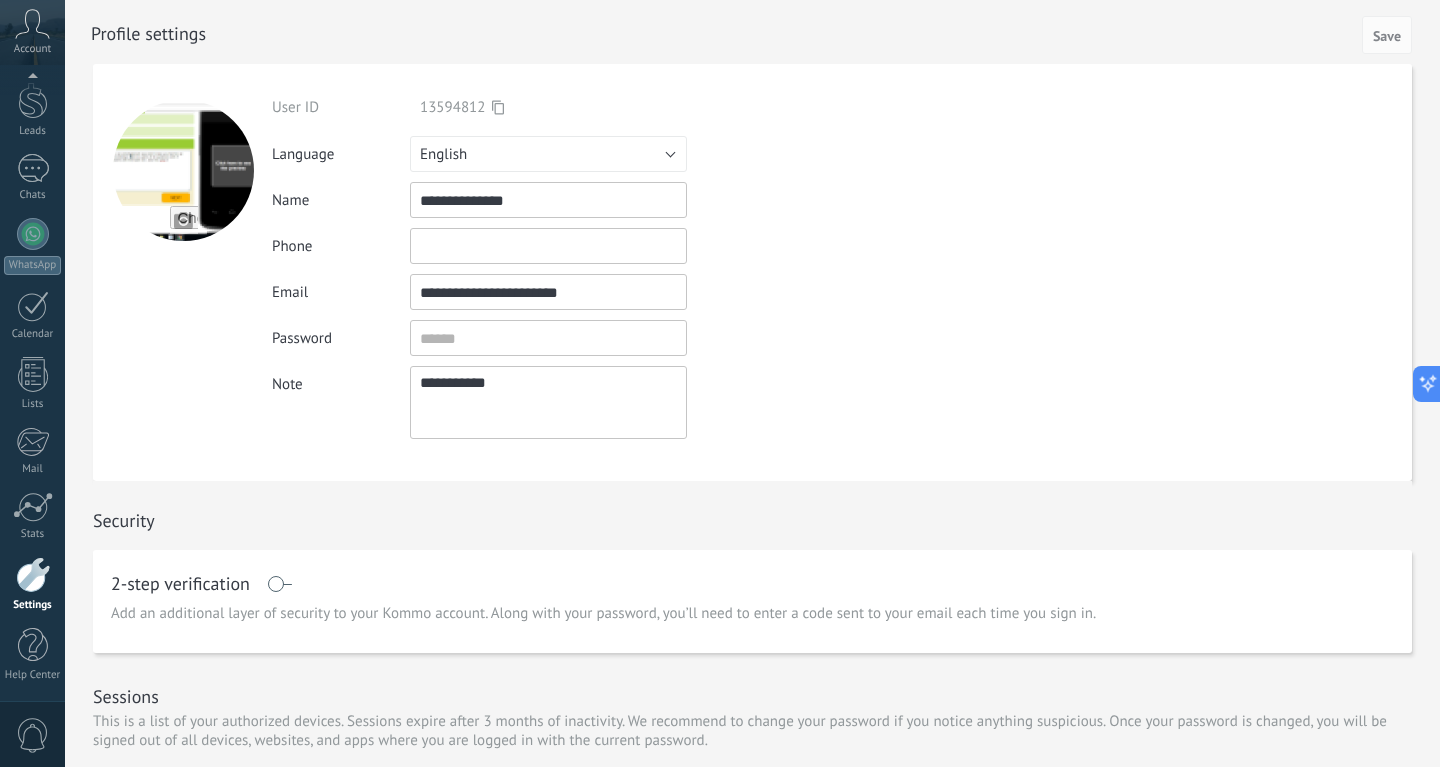 click on "**********" at bounding box center [548, 200] 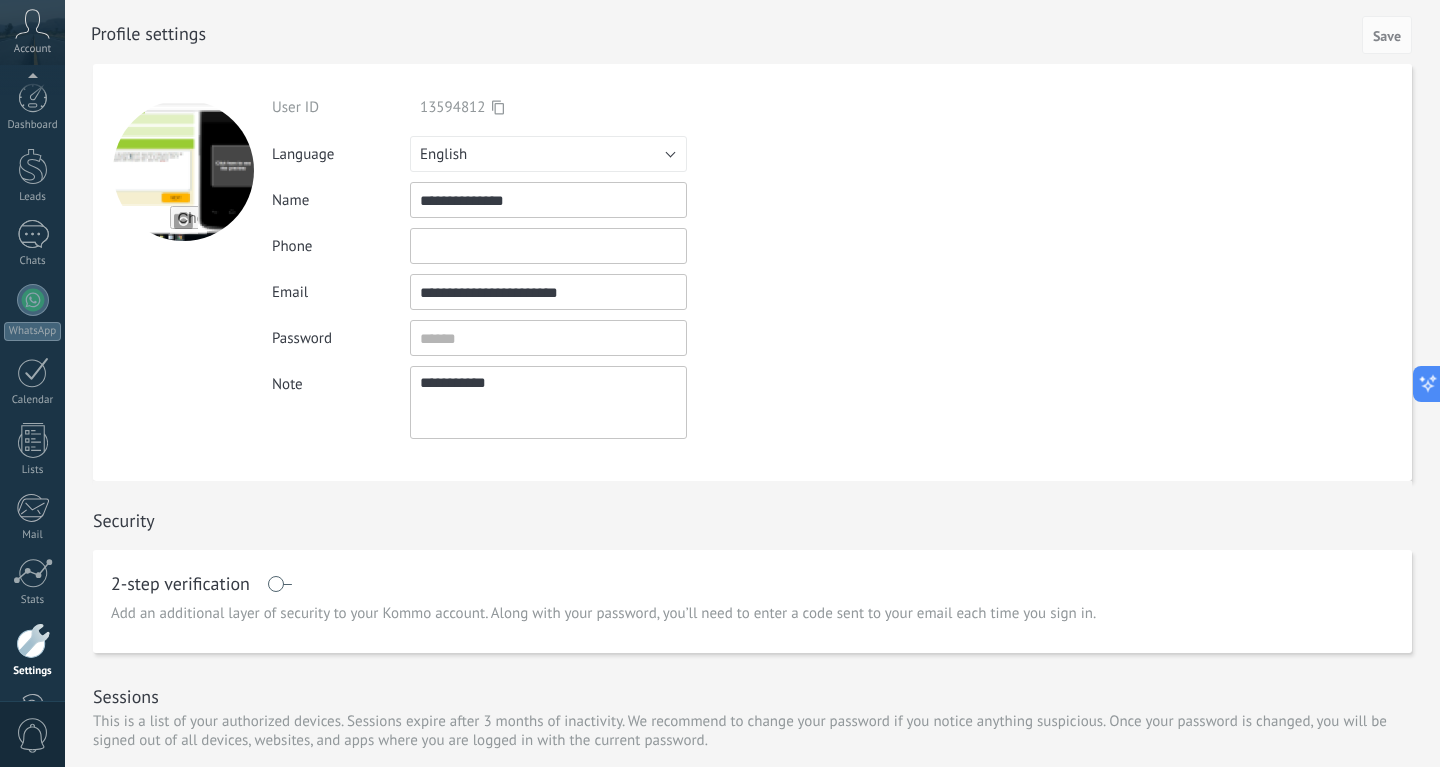 scroll, scrollTop: 66, scrollLeft: 0, axis: vertical 